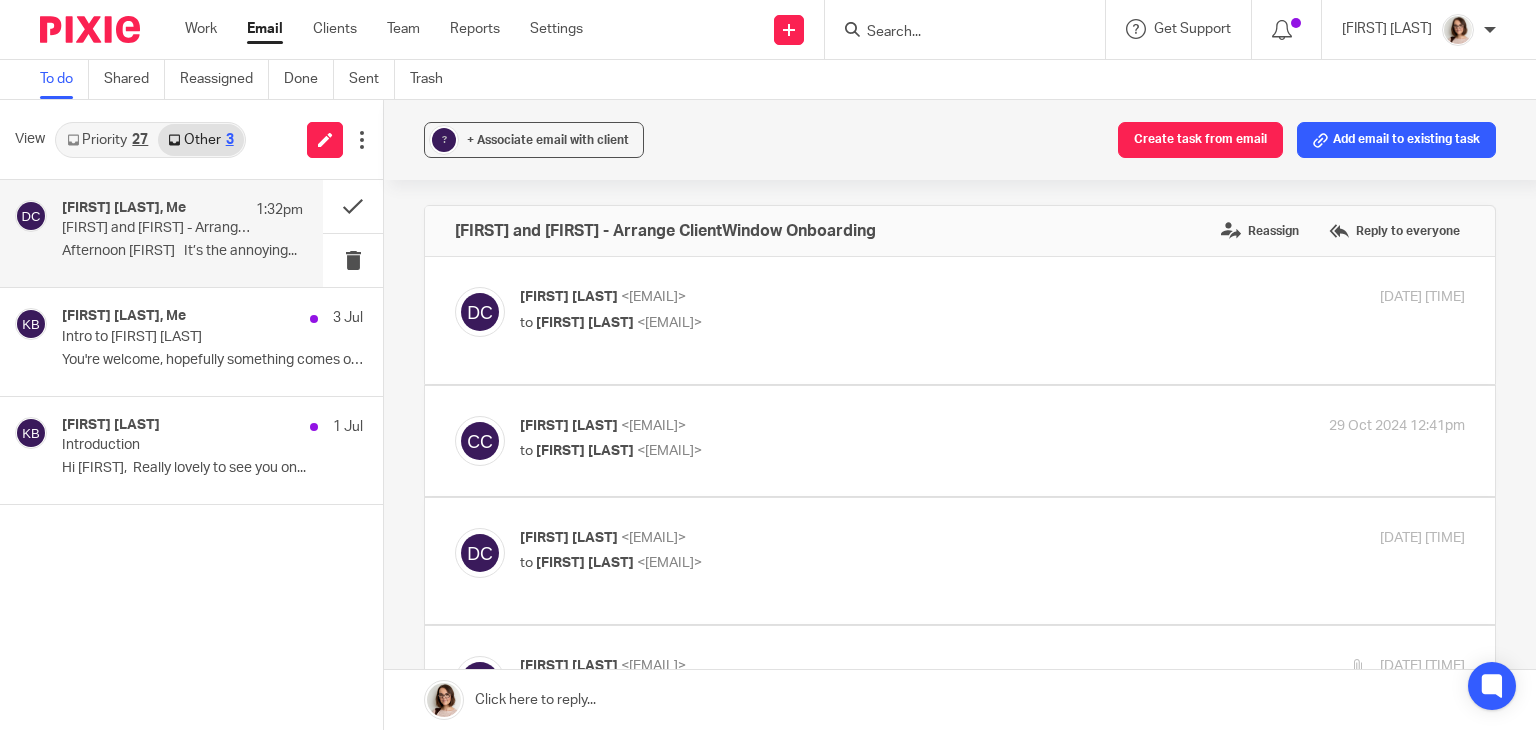scroll, scrollTop: 0, scrollLeft: 0, axis: both 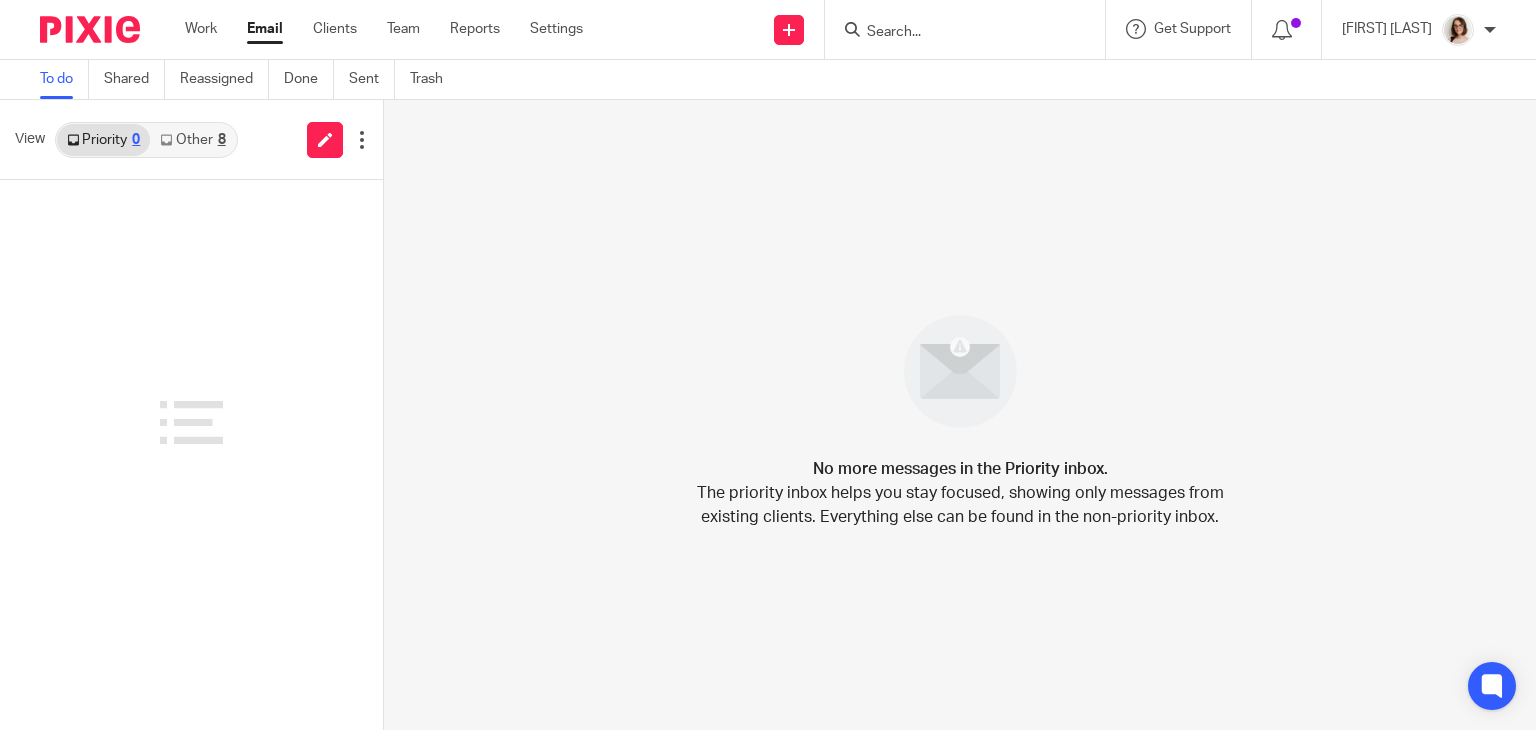 click on "Other
8" at bounding box center (192, 140) 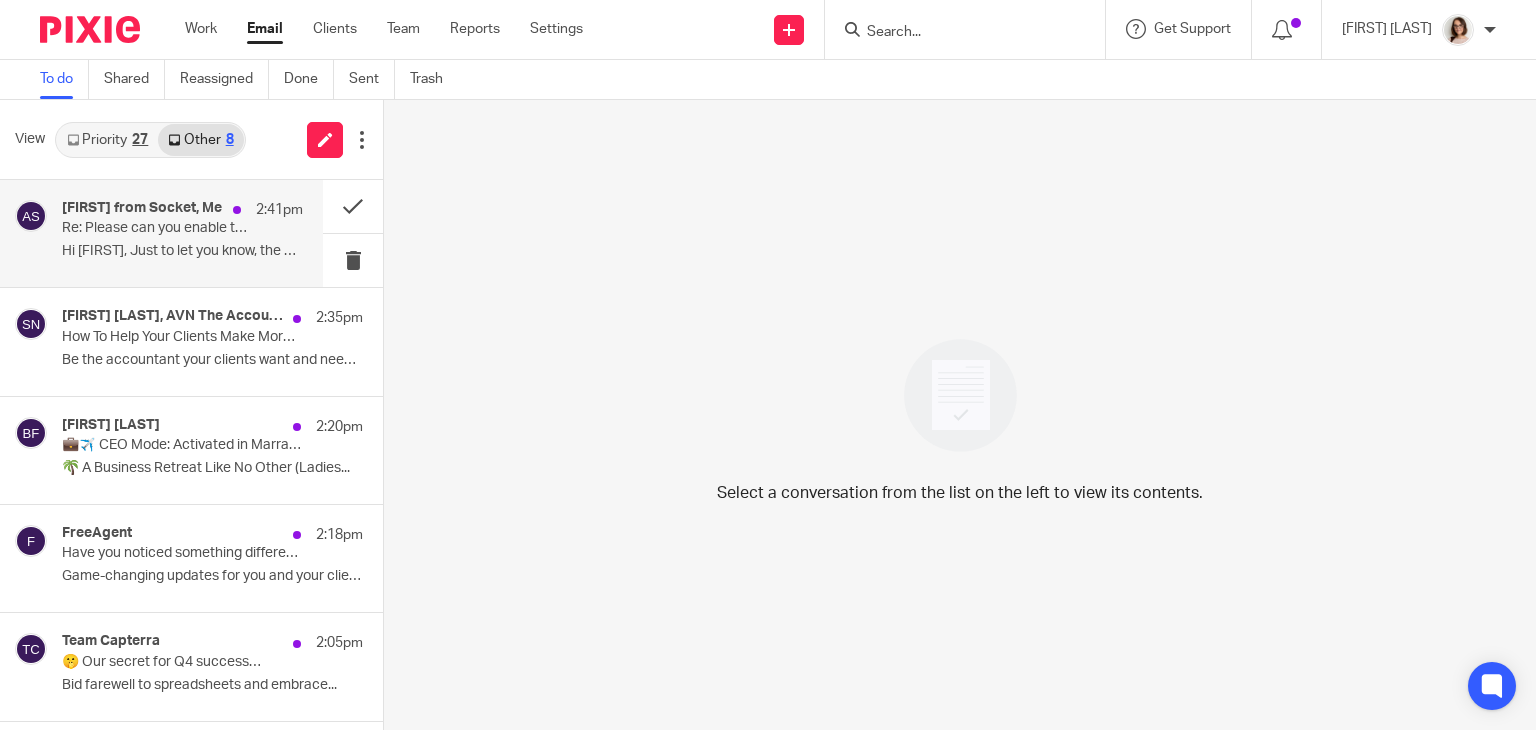 click on "Hi Caroline,  Just to let you know, the Adfin..." at bounding box center [182, 251] 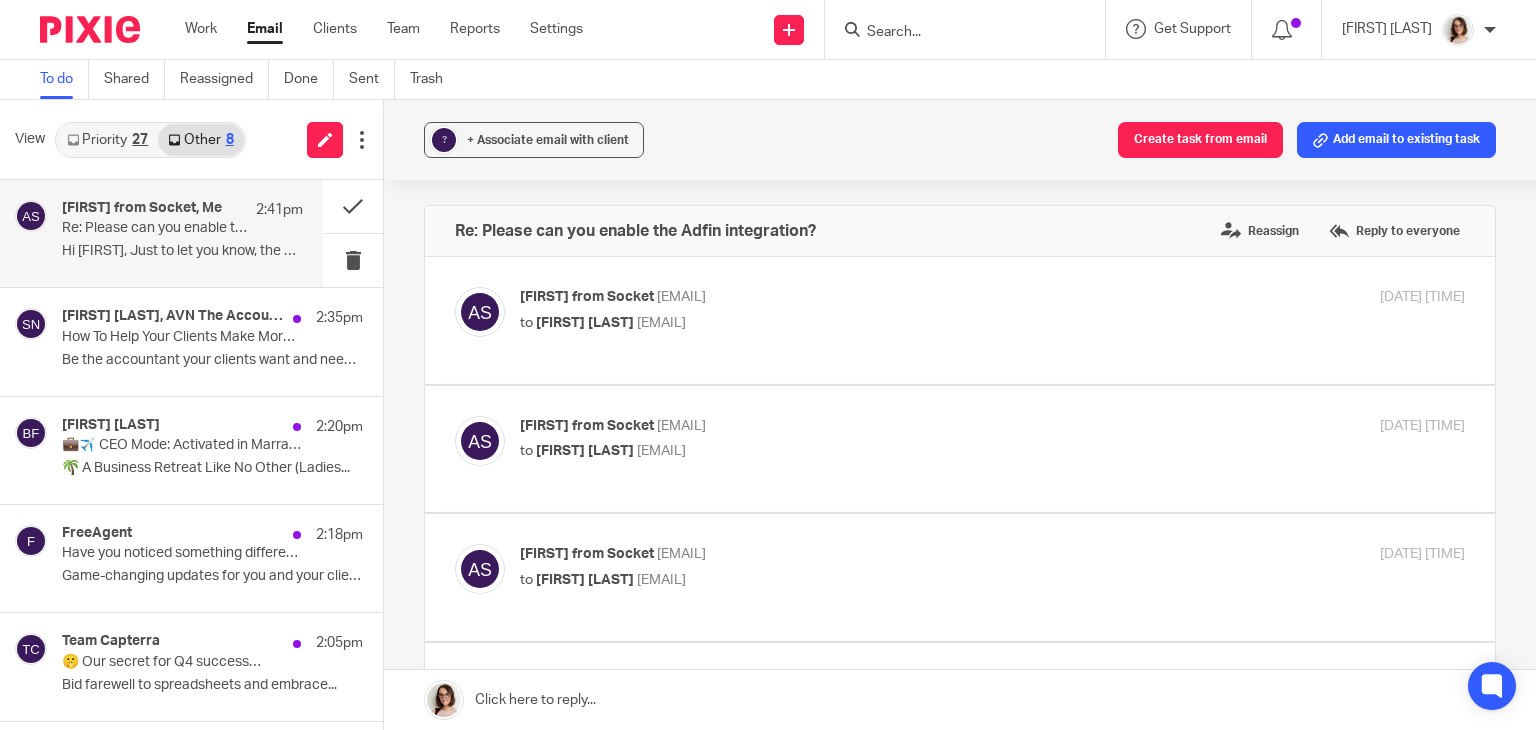 scroll, scrollTop: 0, scrollLeft: 0, axis: both 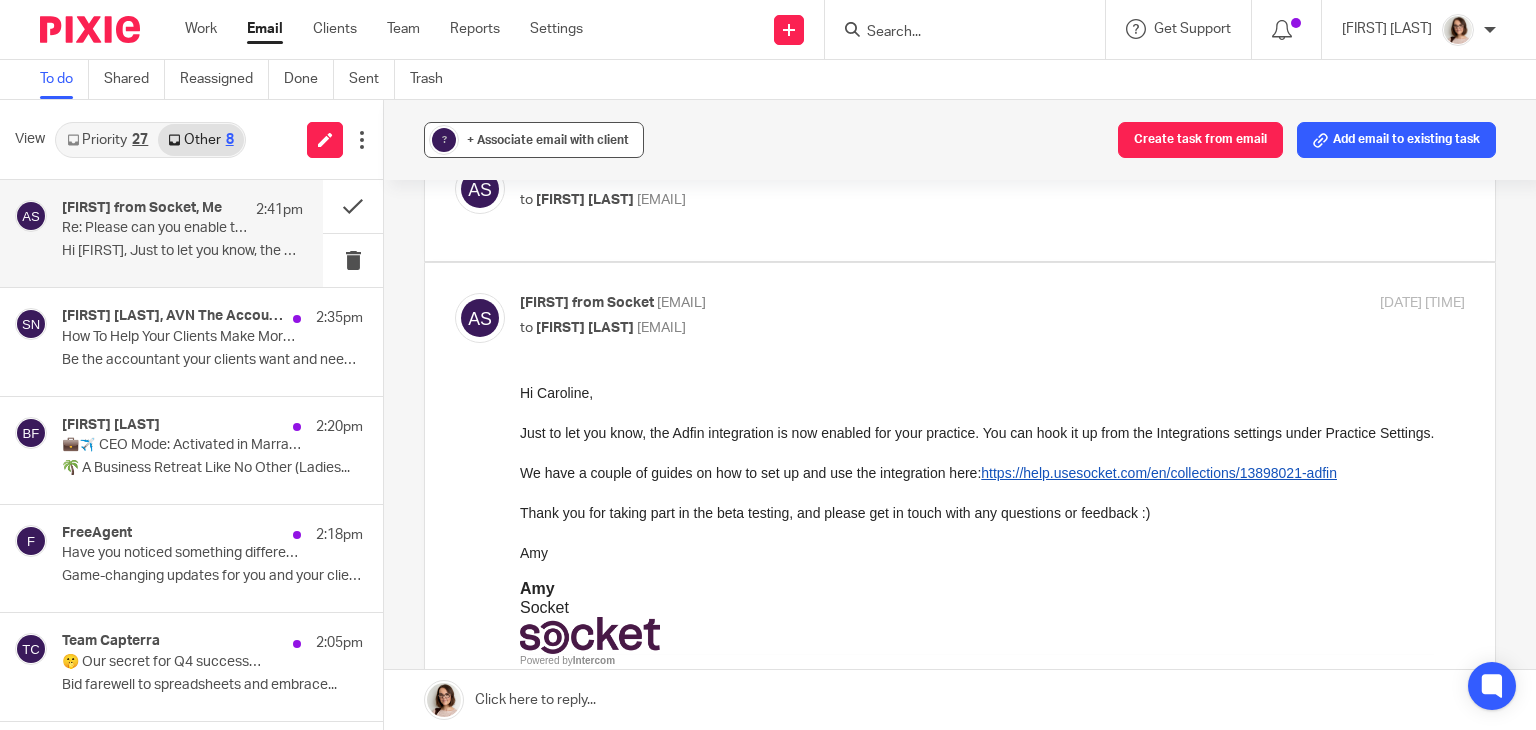 click on "+ Associate email with client" at bounding box center (548, 140) 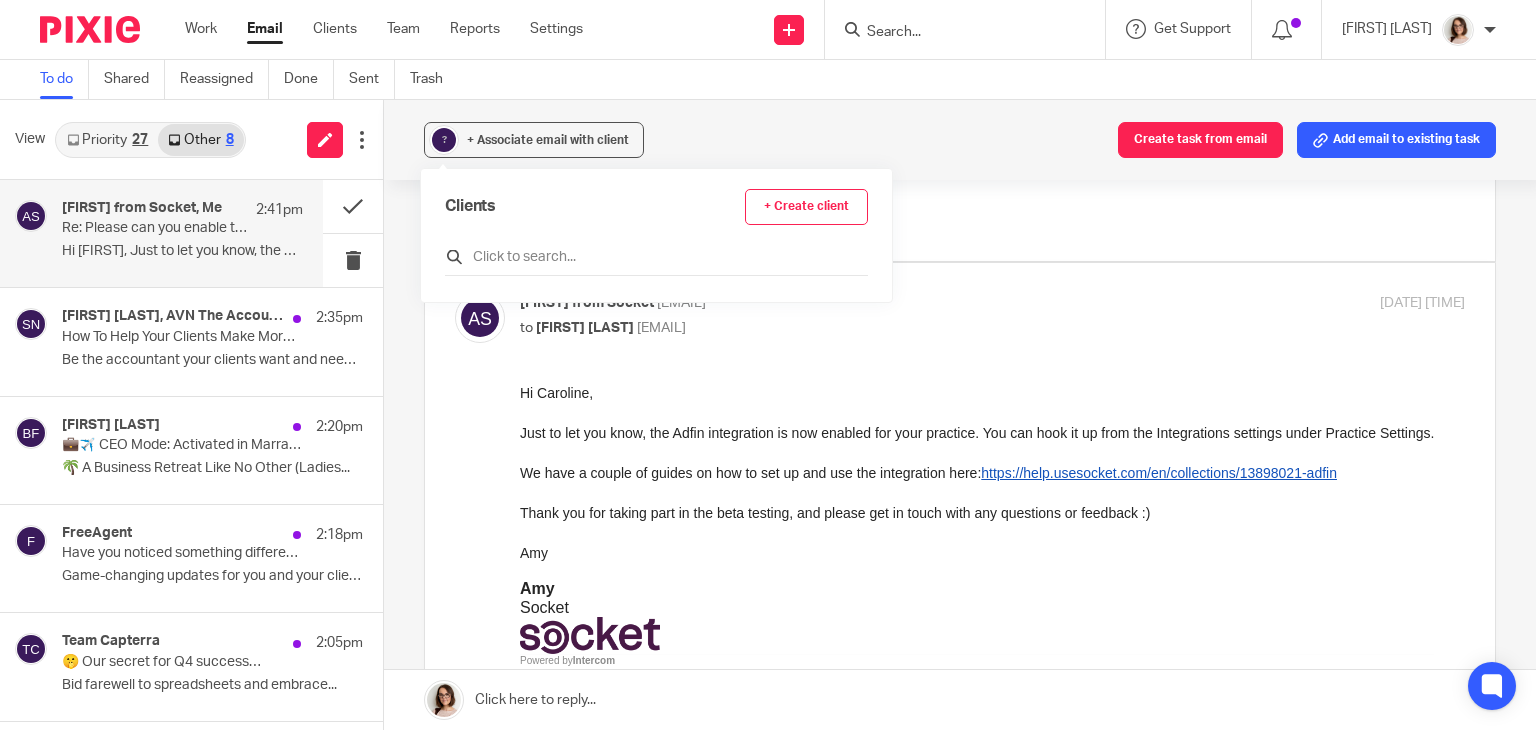 click at bounding box center [656, 257] 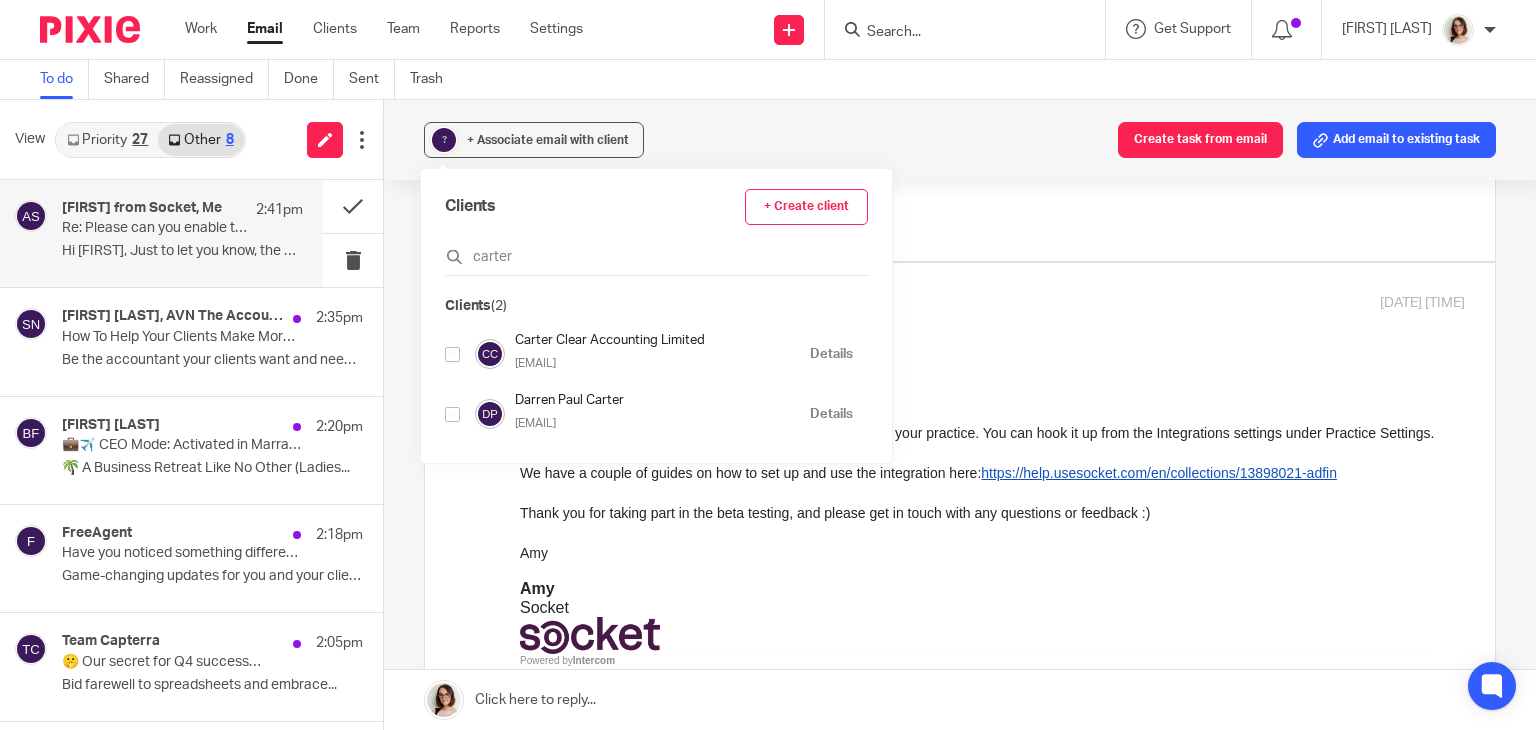 type on "carter" 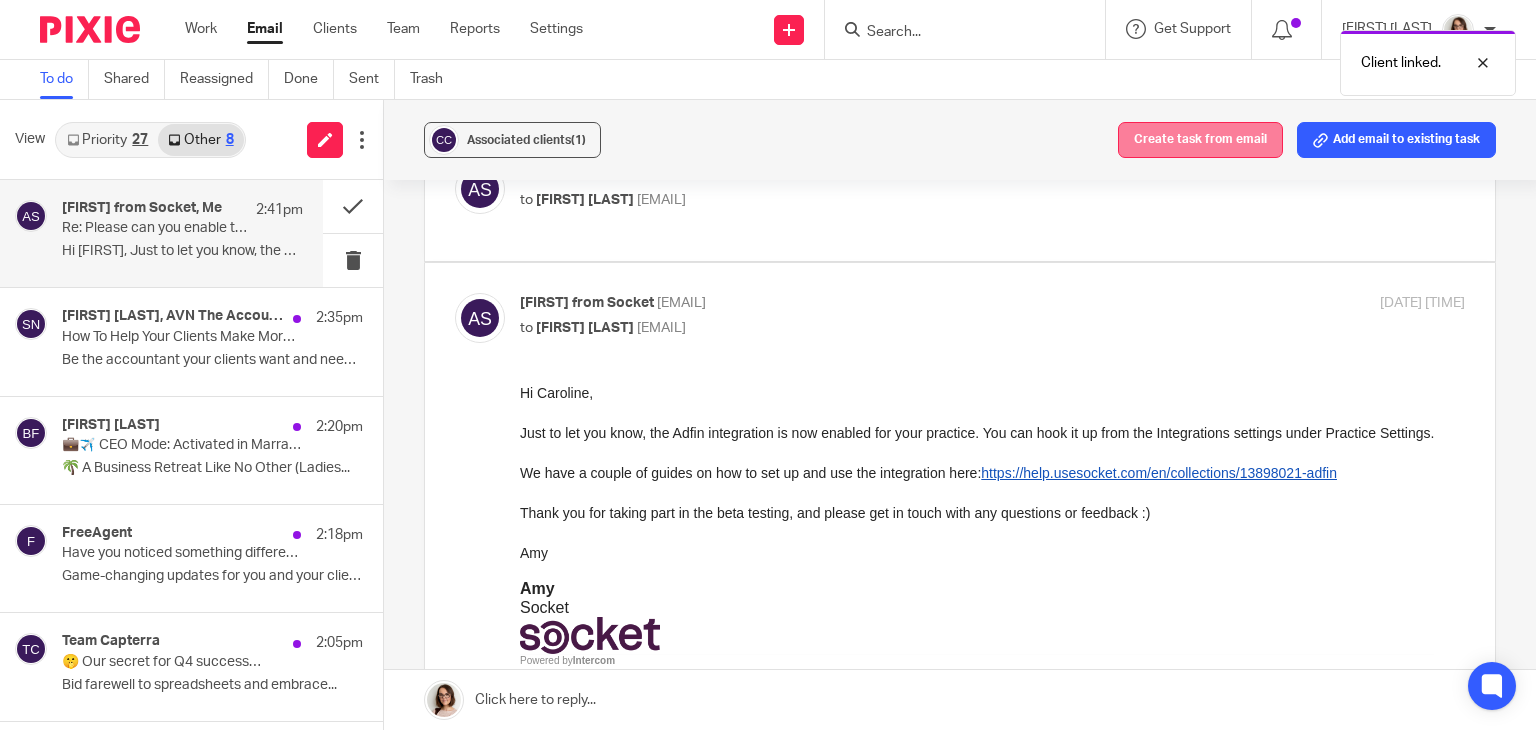 click on "Create task from email" at bounding box center [1200, 140] 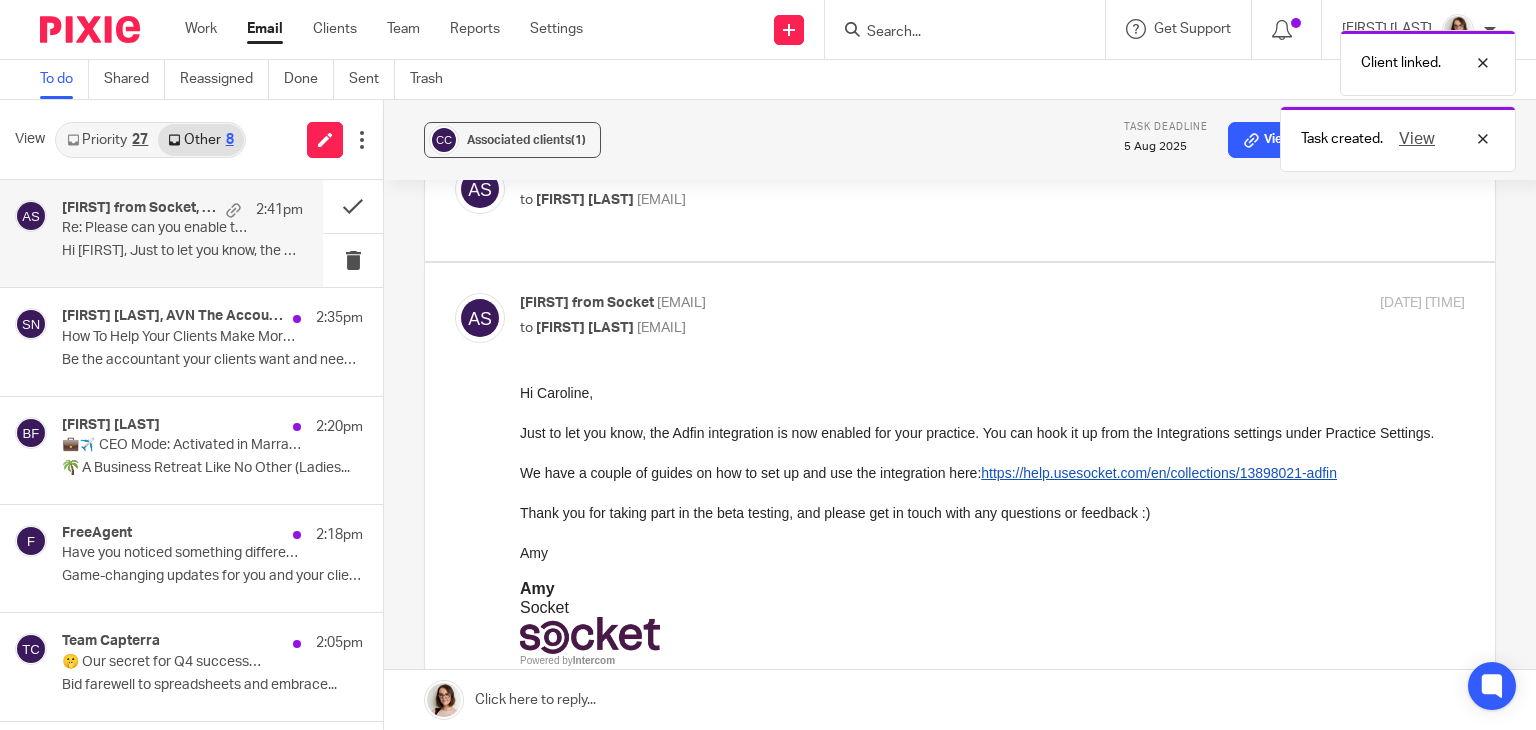scroll, scrollTop: 0, scrollLeft: 0, axis: both 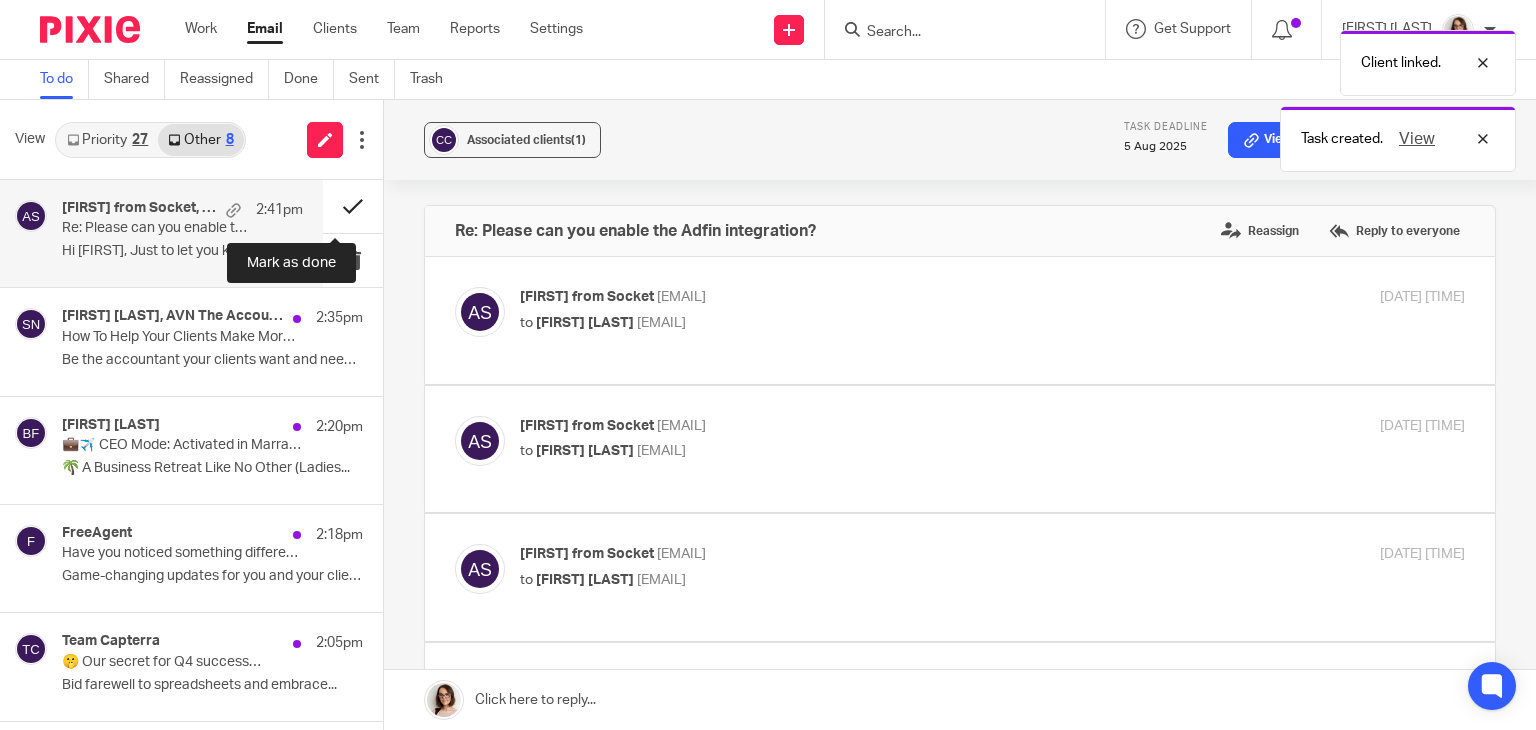 click at bounding box center [353, 206] 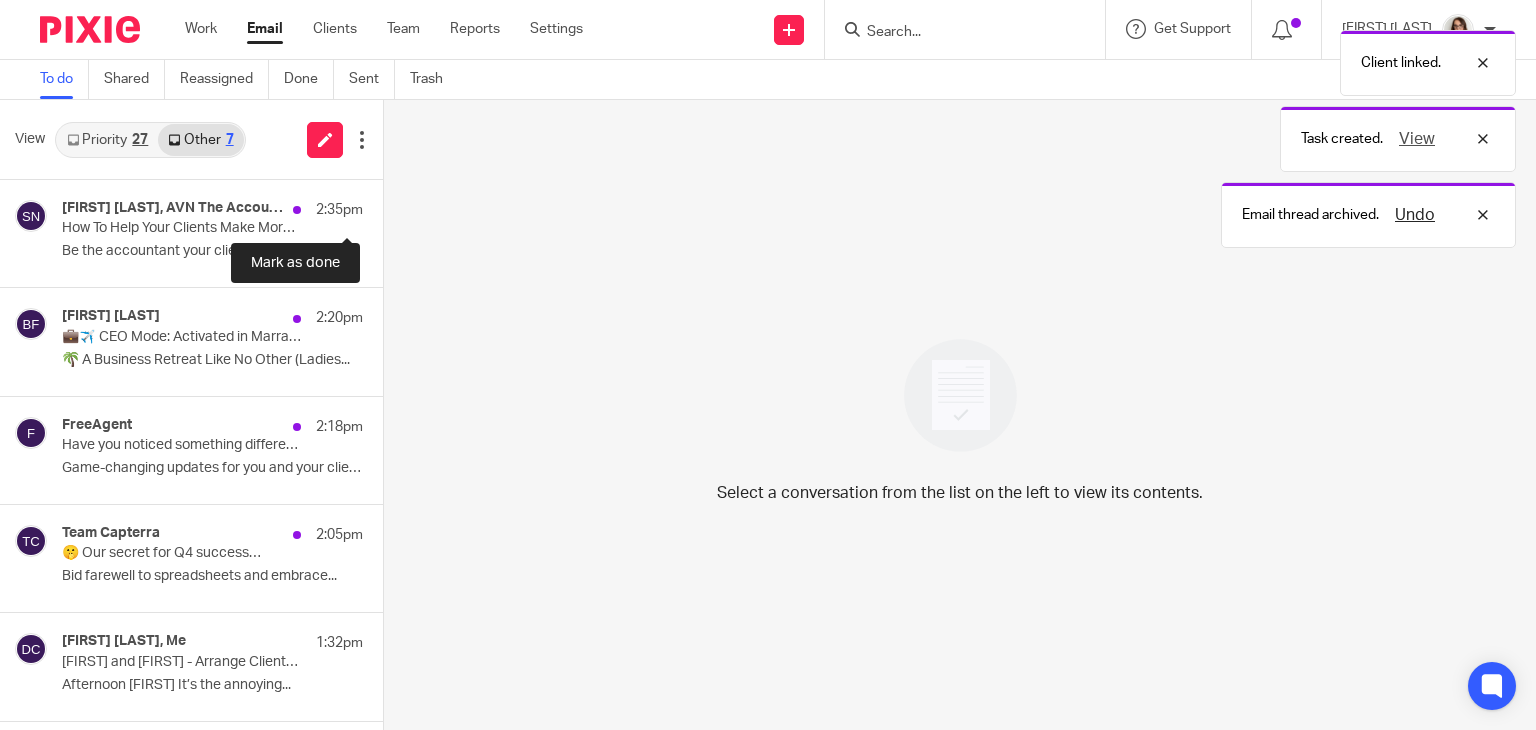 click at bounding box center (391, 206) 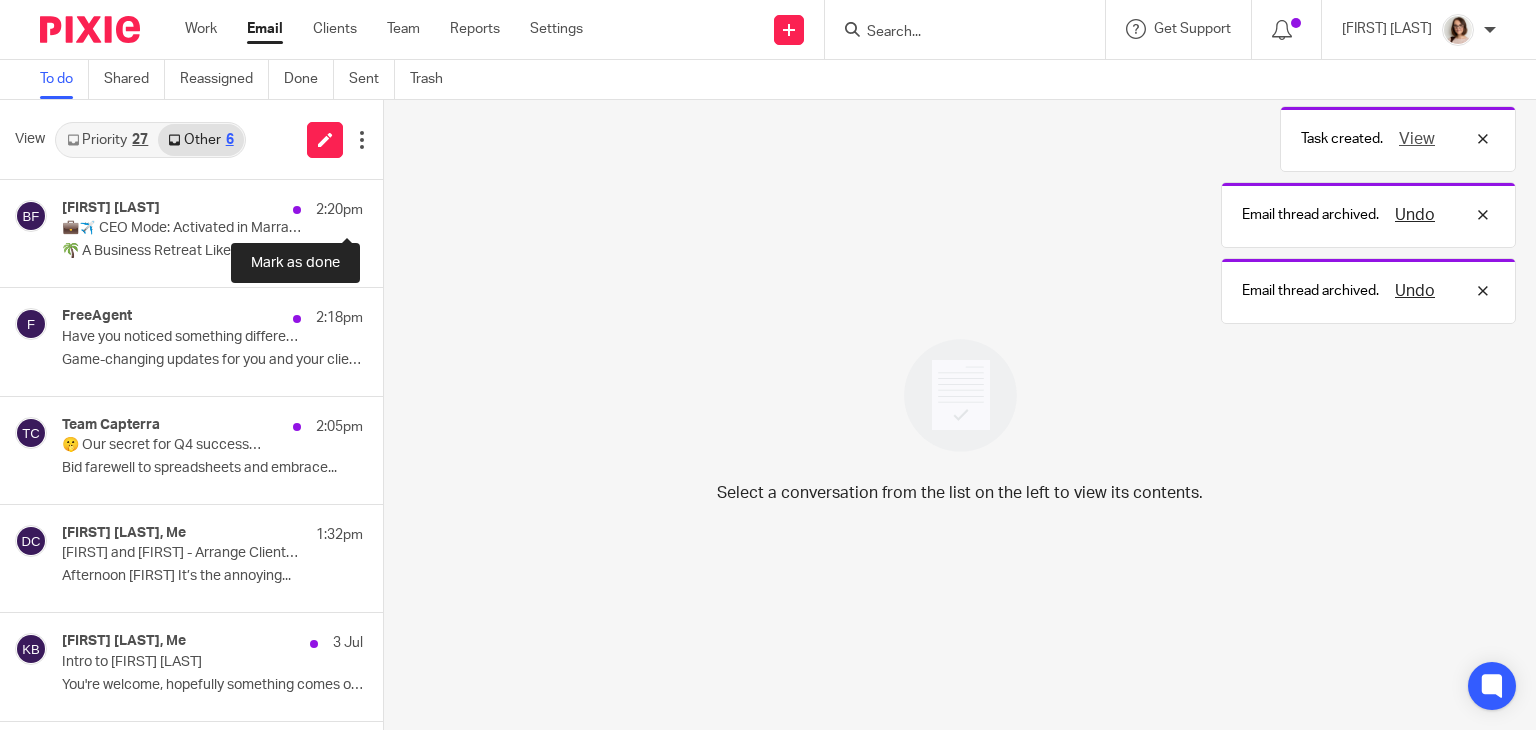 click at bounding box center [391, 206] 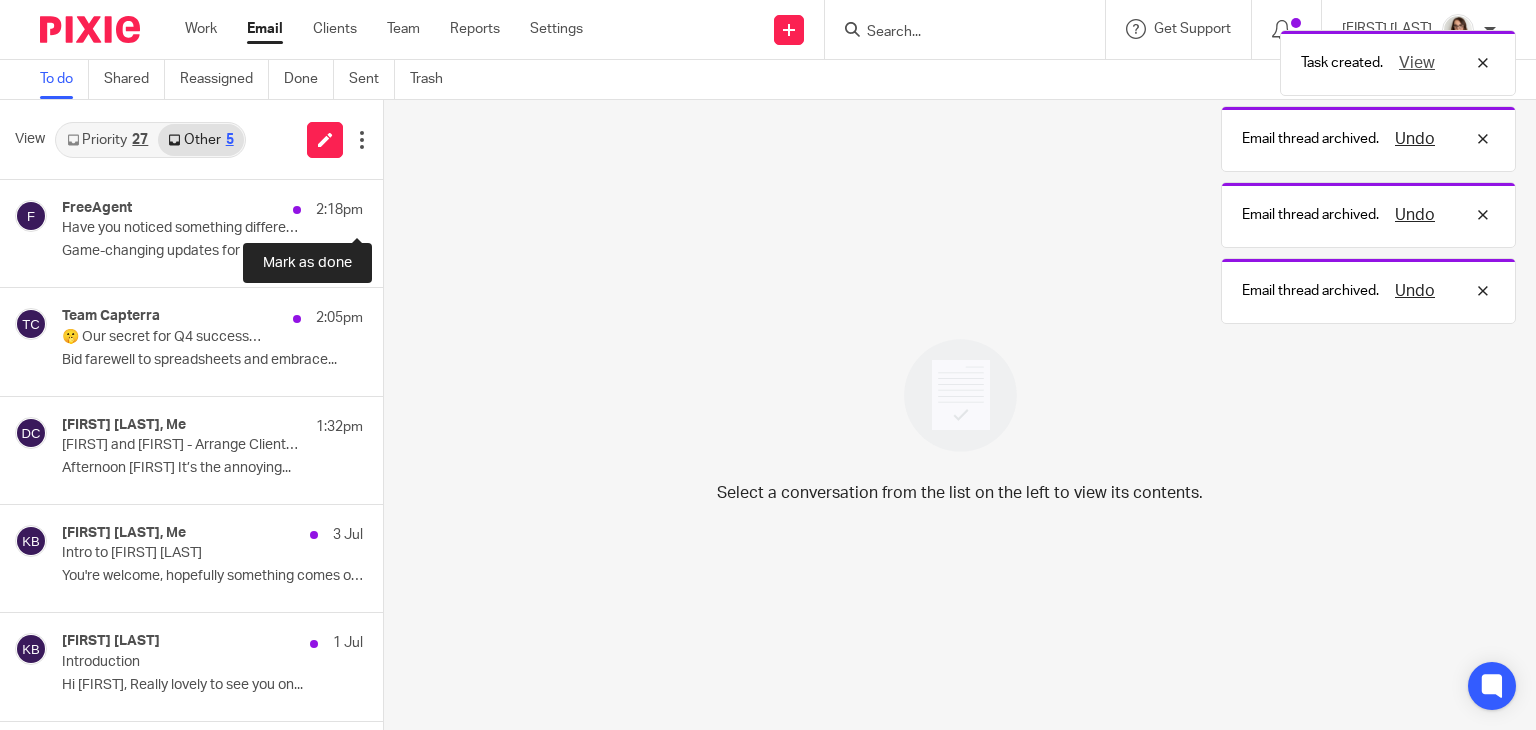 click at bounding box center (391, 206) 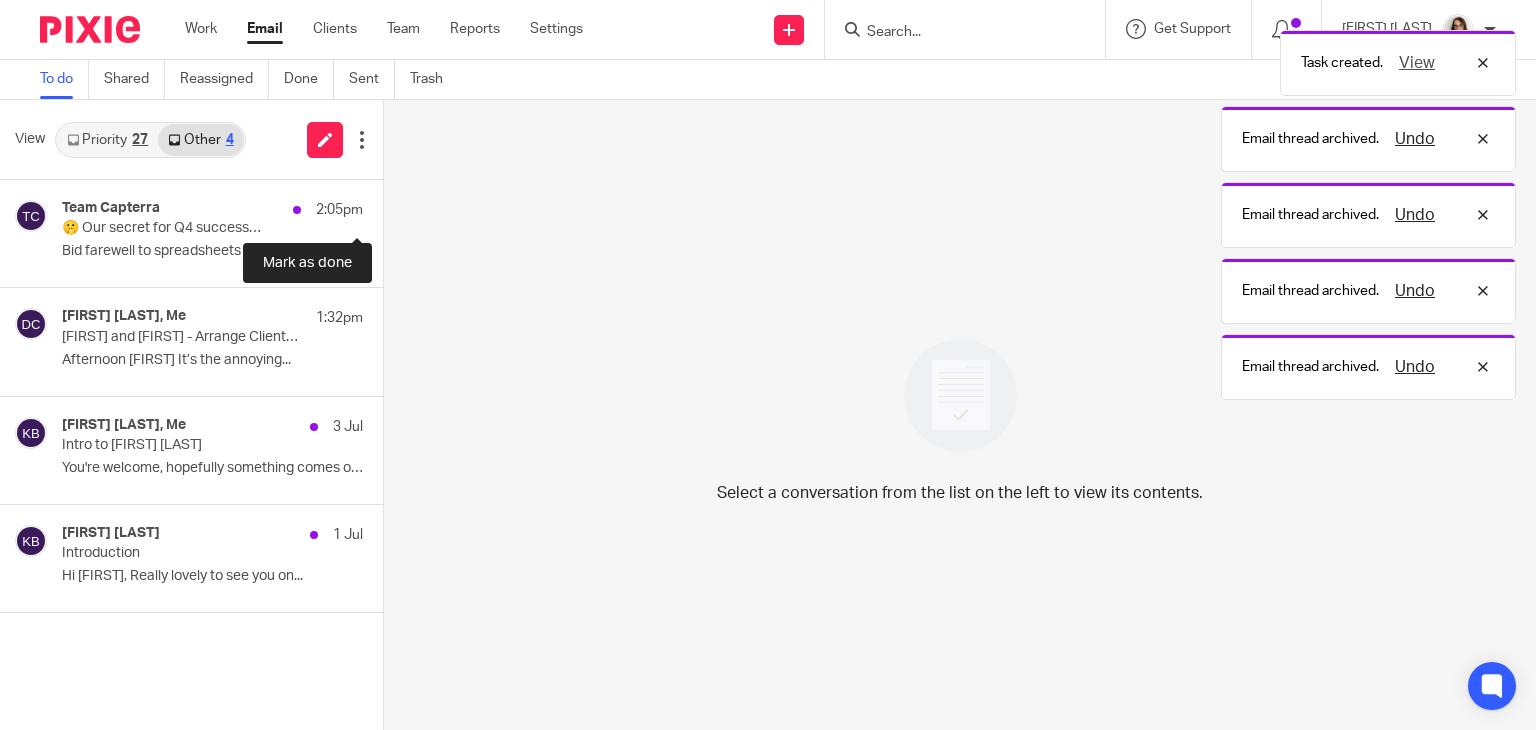 click at bounding box center (391, 206) 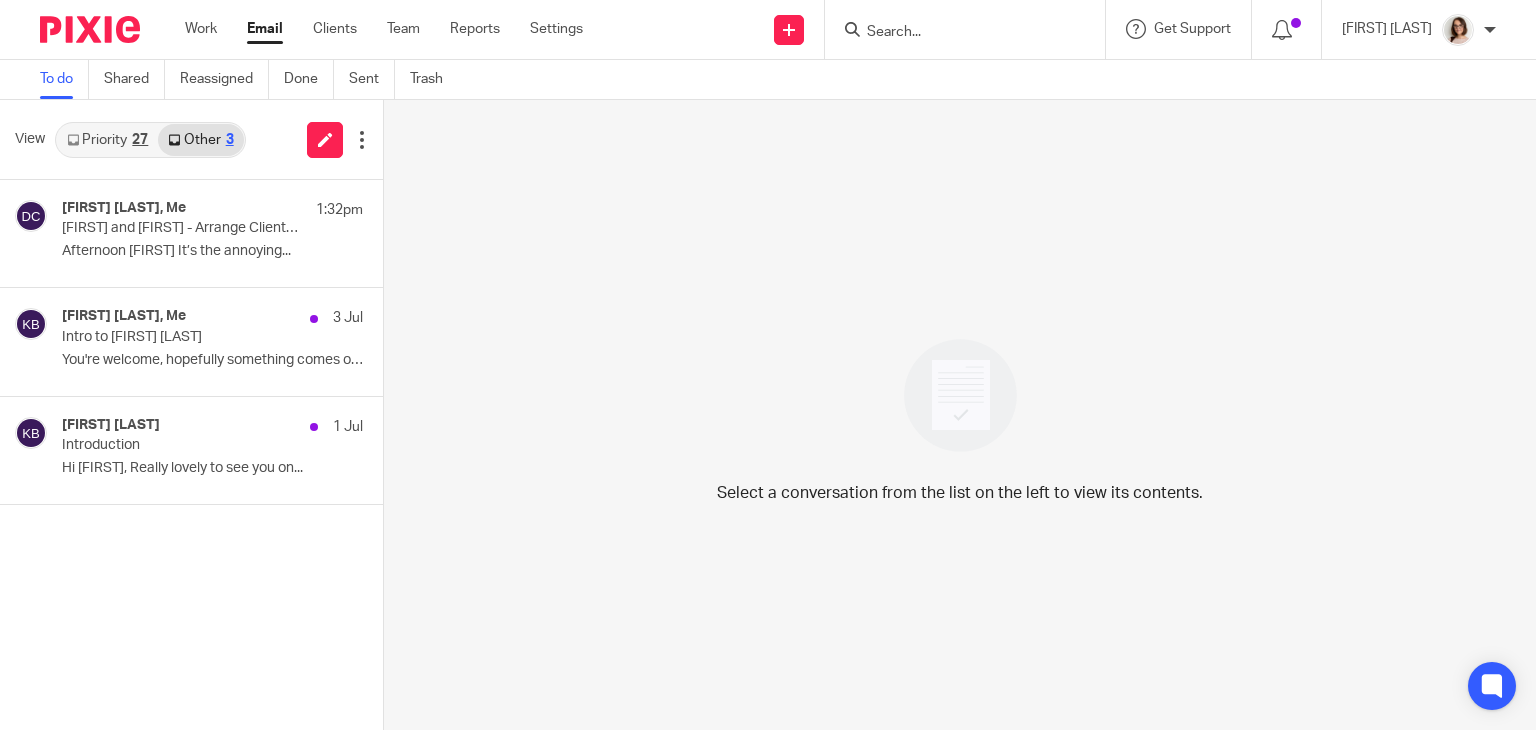 click on "Email" at bounding box center [265, 29] 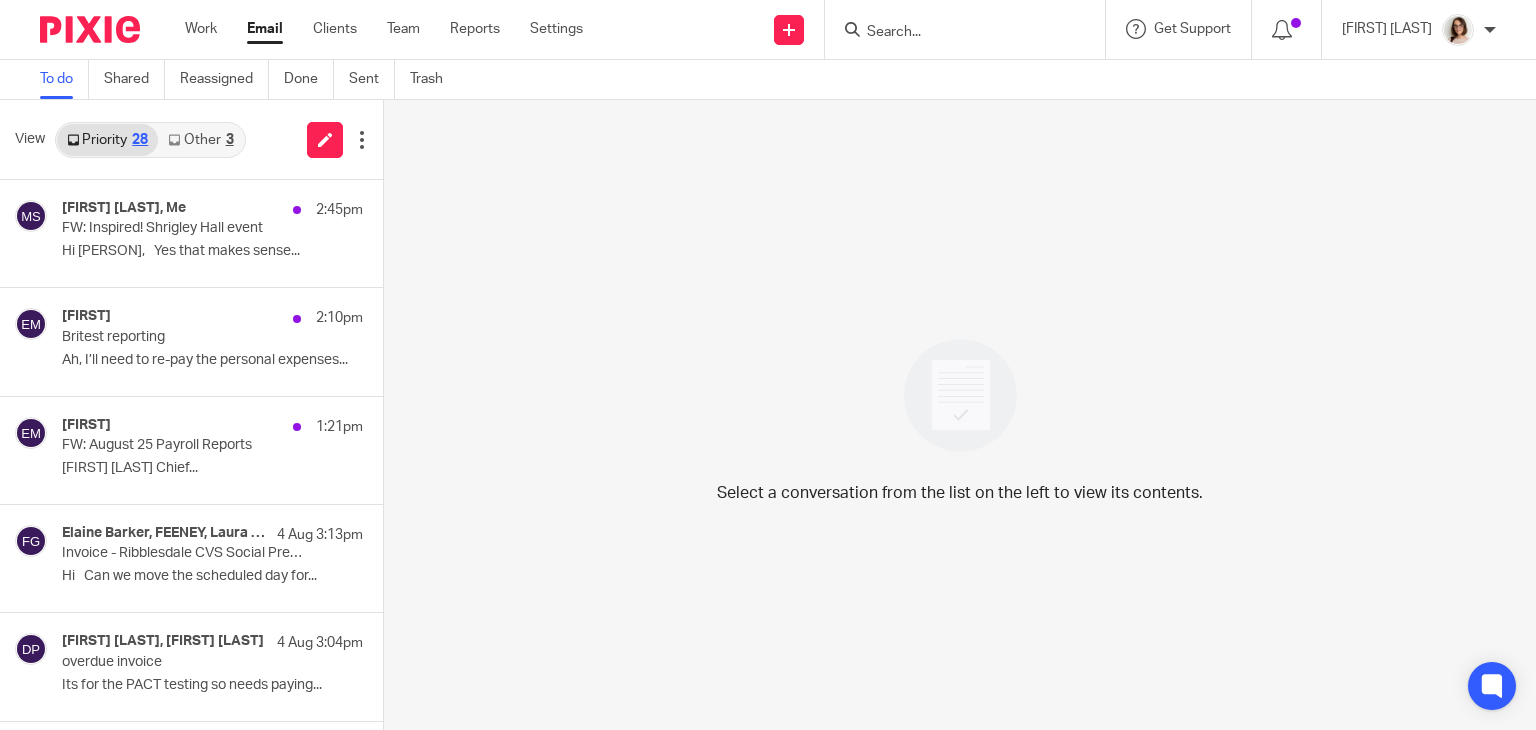 scroll, scrollTop: 0, scrollLeft: 0, axis: both 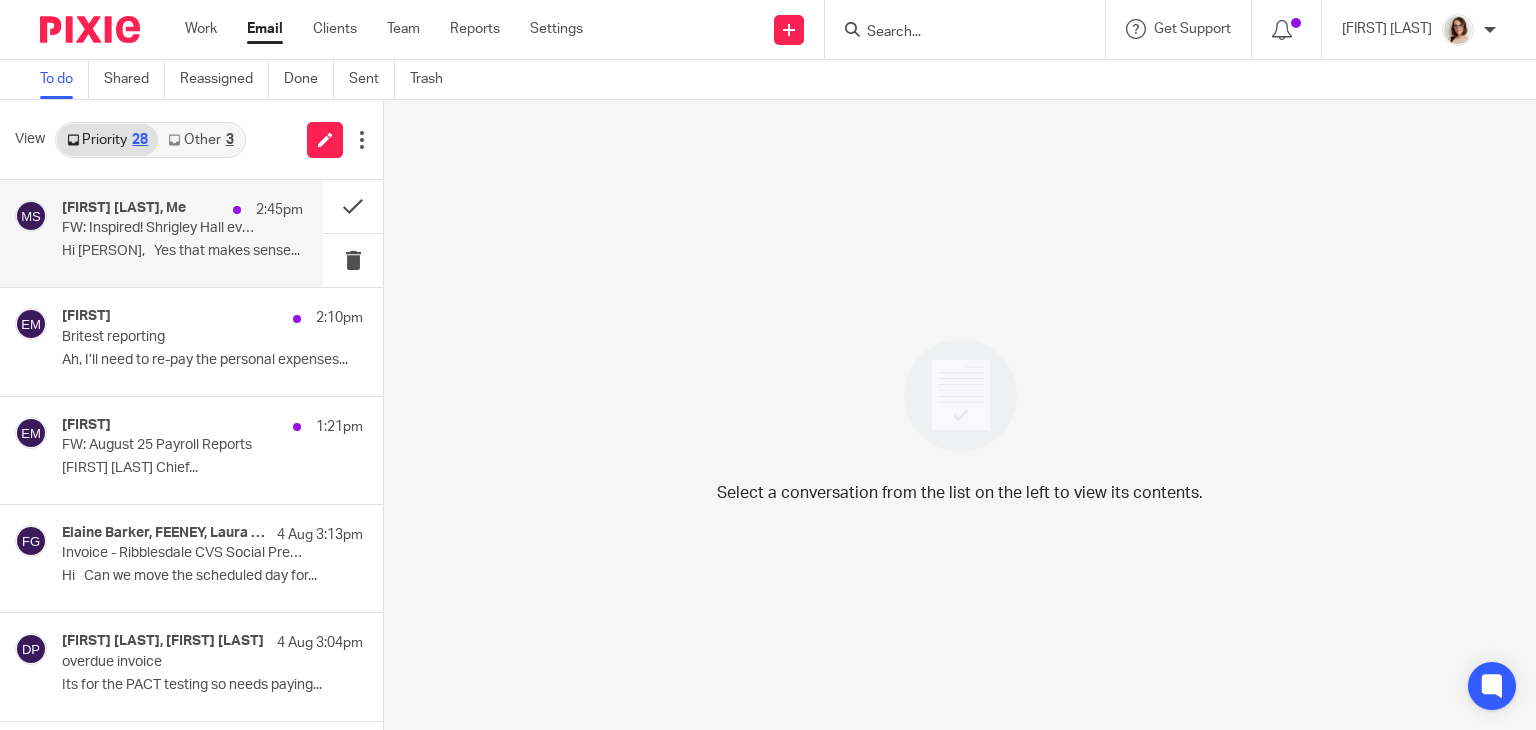 click on "Hi [PERSON],       Yes that makes sense..." at bounding box center (182, 251) 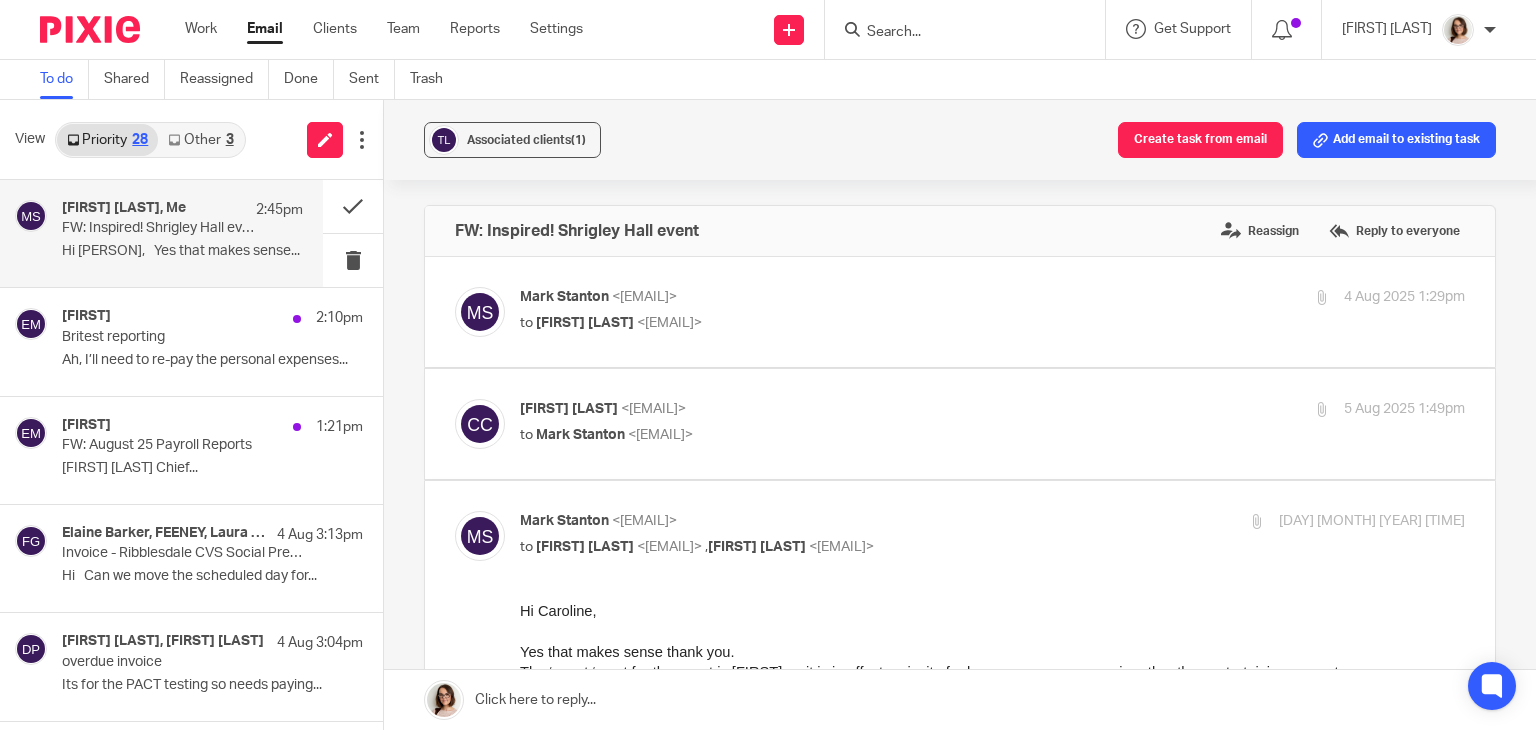 scroll, scrollTop: 0, scrollLeft: 0, axis: both 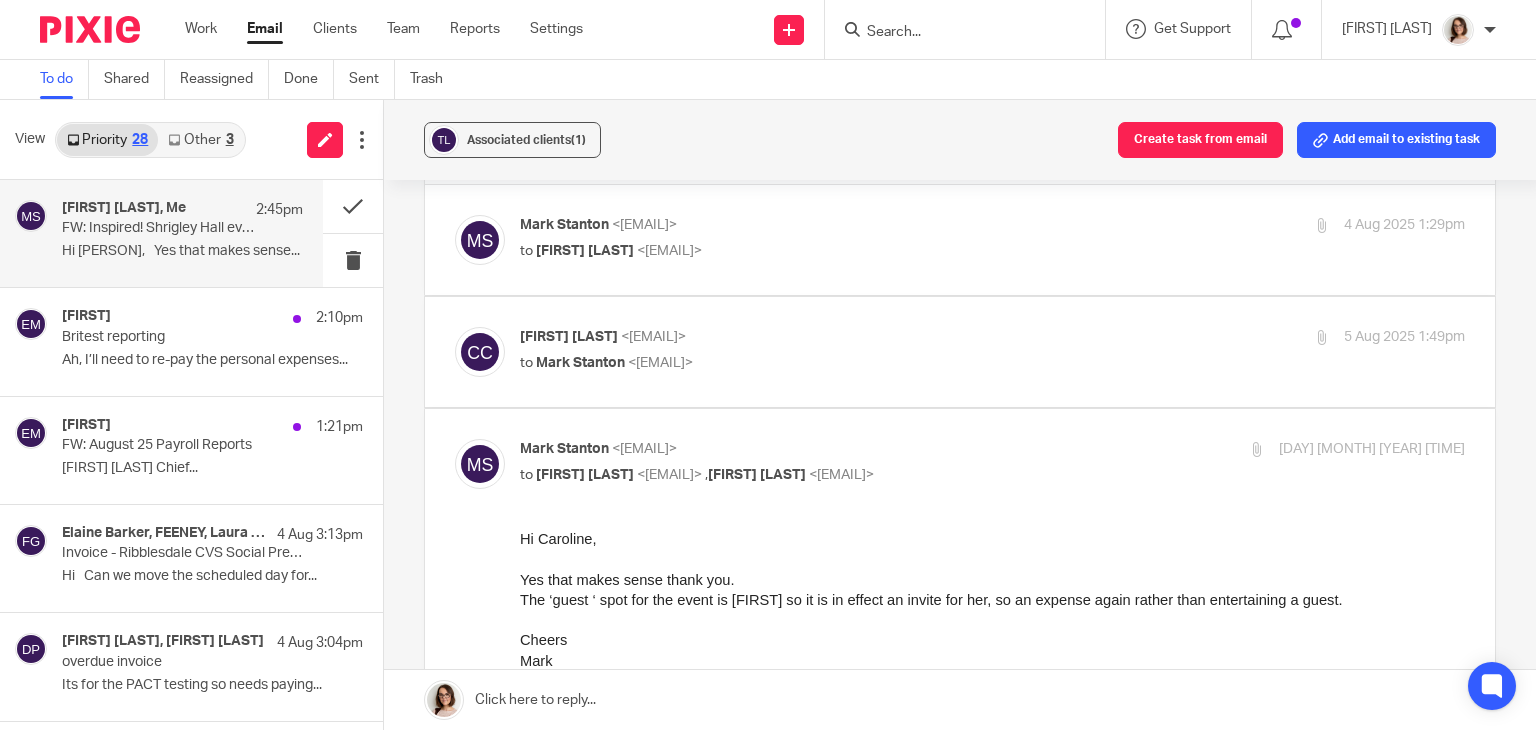 click on "Email" at bounding box center [265, 29] 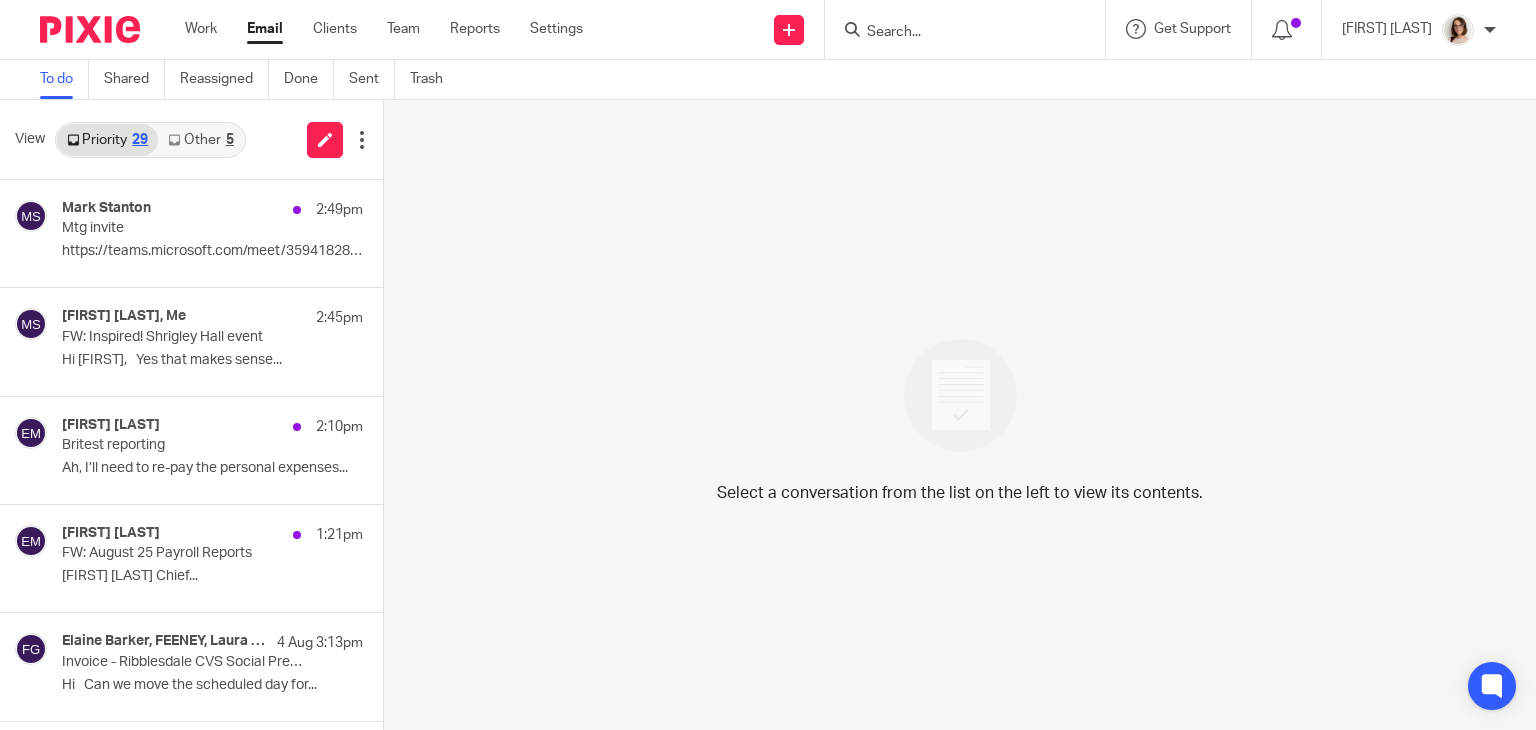 scroll, scrollTop: 0, scrollLeft: 0, axis: both 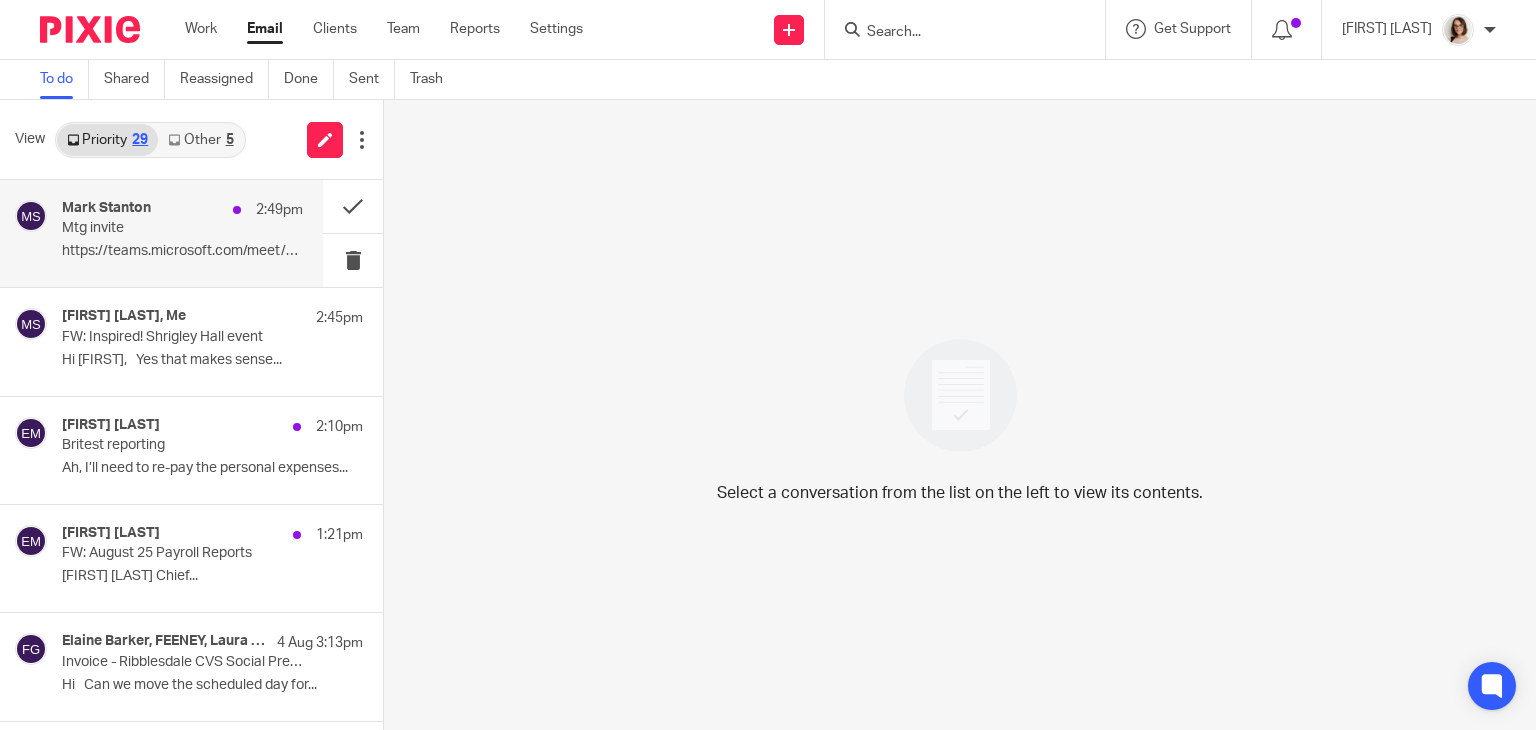 click on "2:49pm" at bounding box center (263, 210) 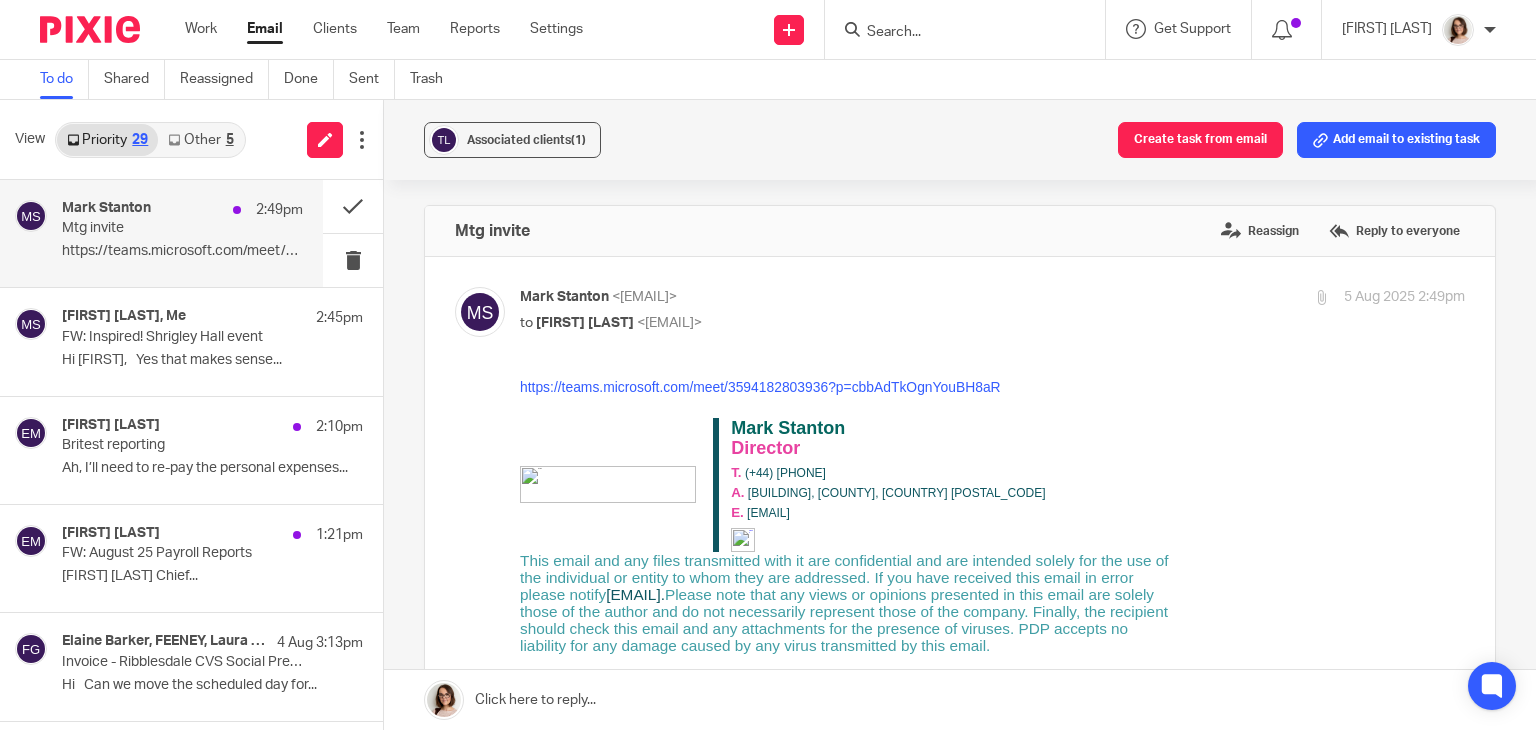 scroll, scrollTop: 0, scrollLeft: 0, axis: both 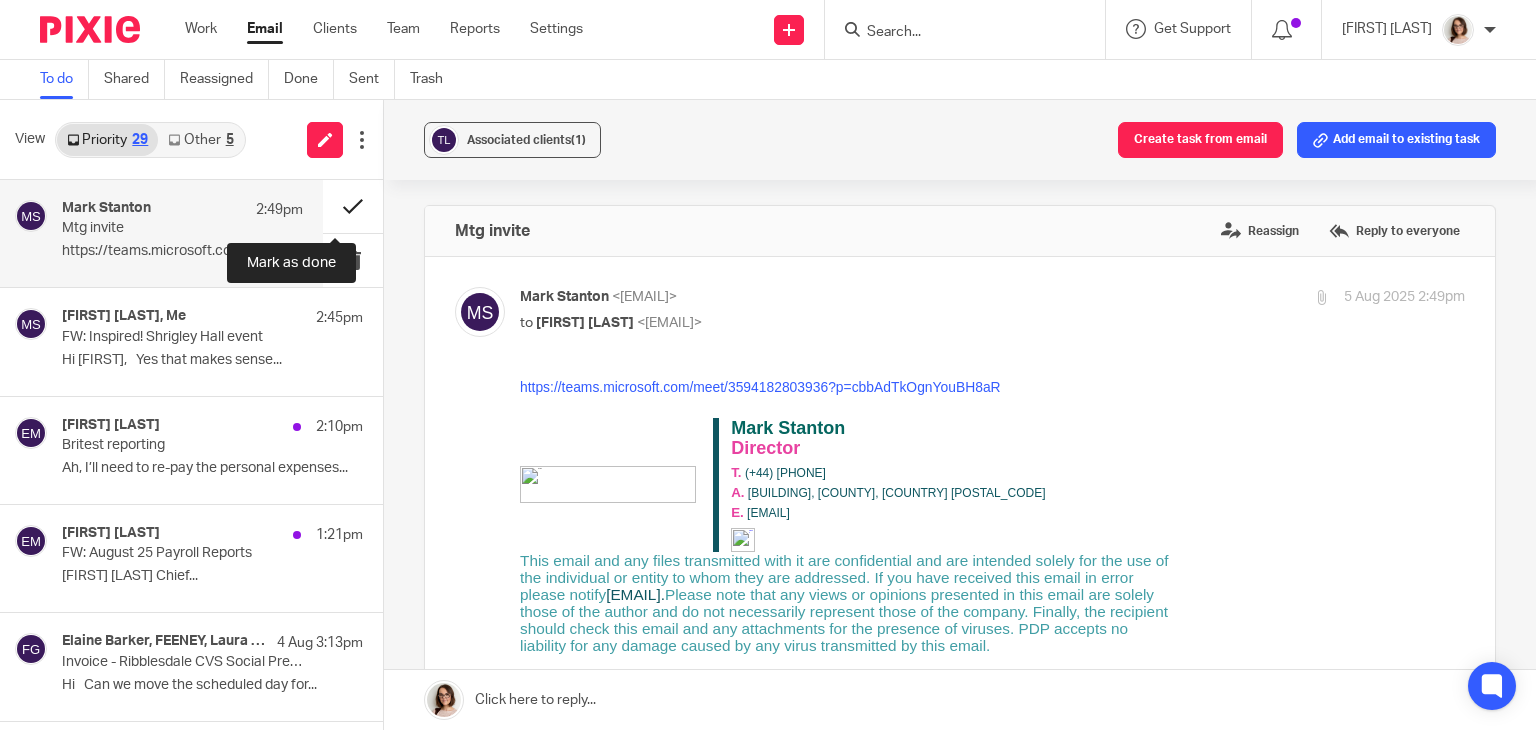 click at bounding box center (353, 206) 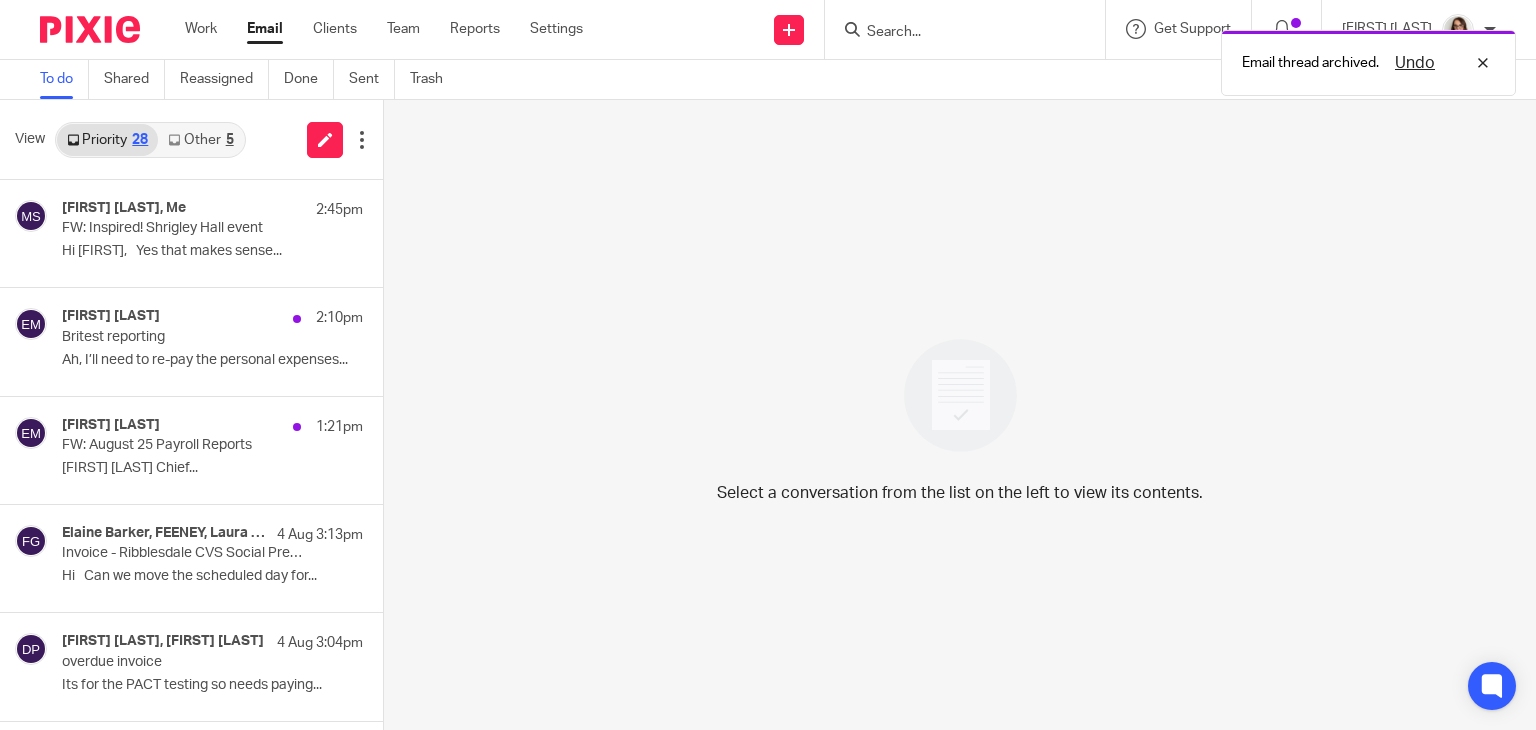 click on "Other
5" at bounding box center (200, 140) 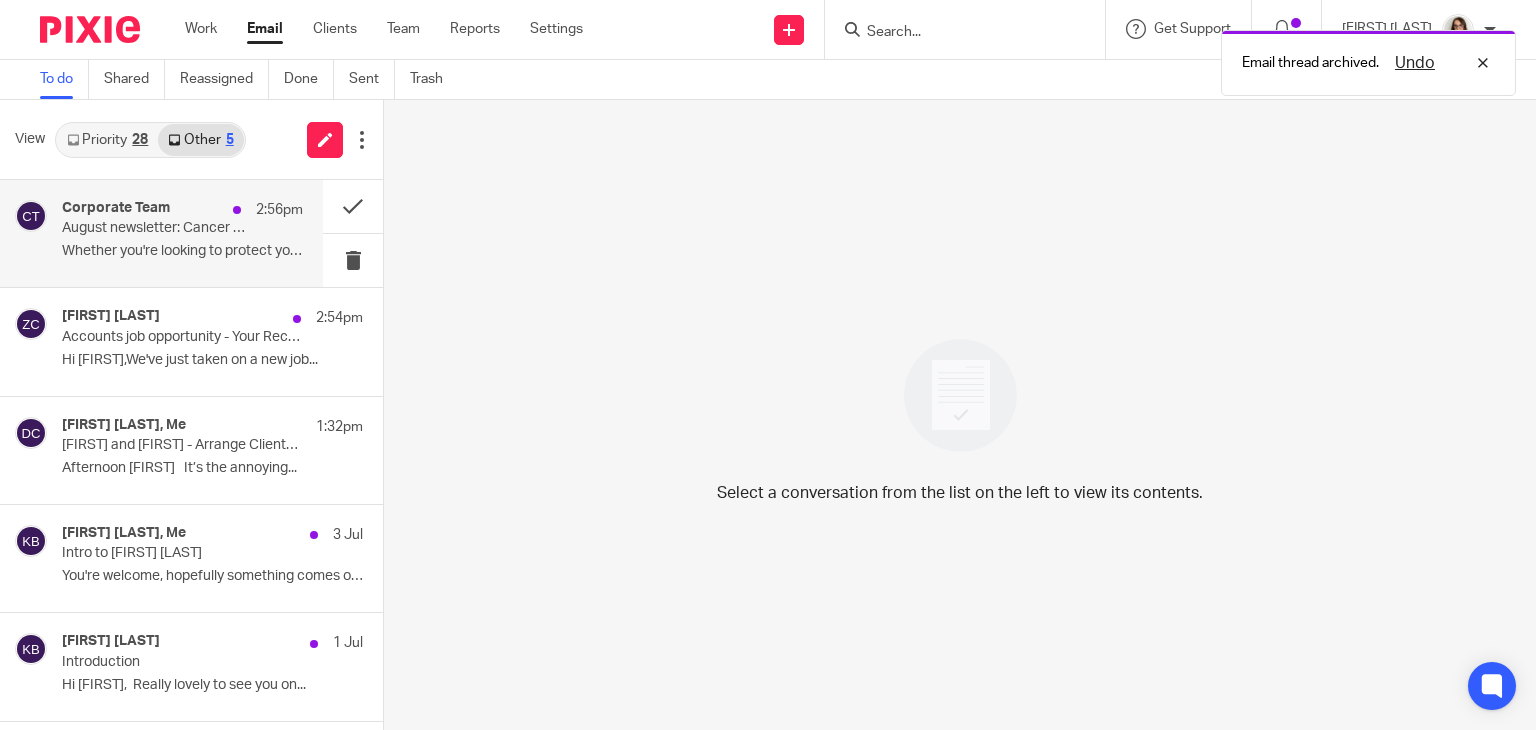 click on "August newsletter: Cancer myths, life-saving results and the importance of health checks." at bounding box center (158, 228) 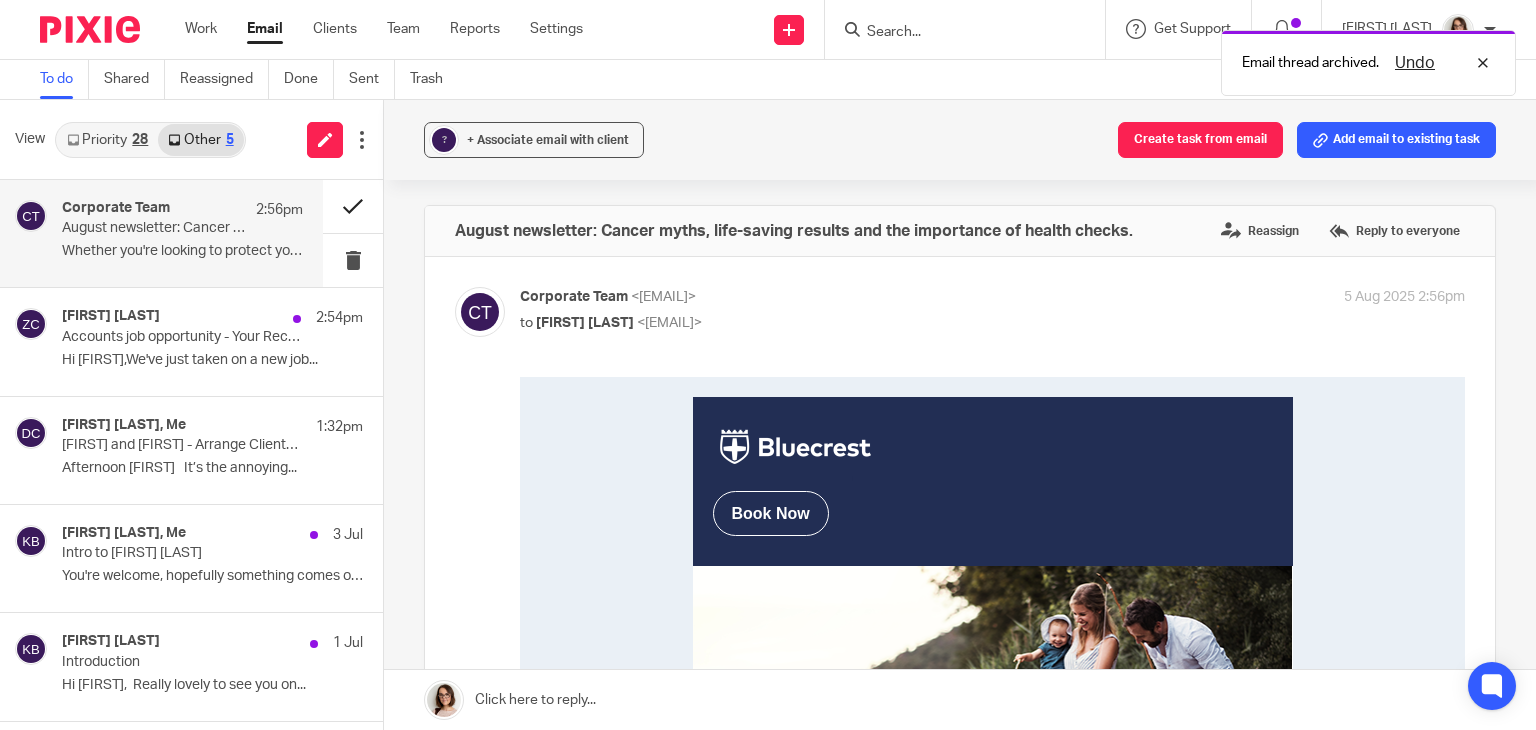 scroll, scrollTop: 0, scrollLeft: 0, axis: both 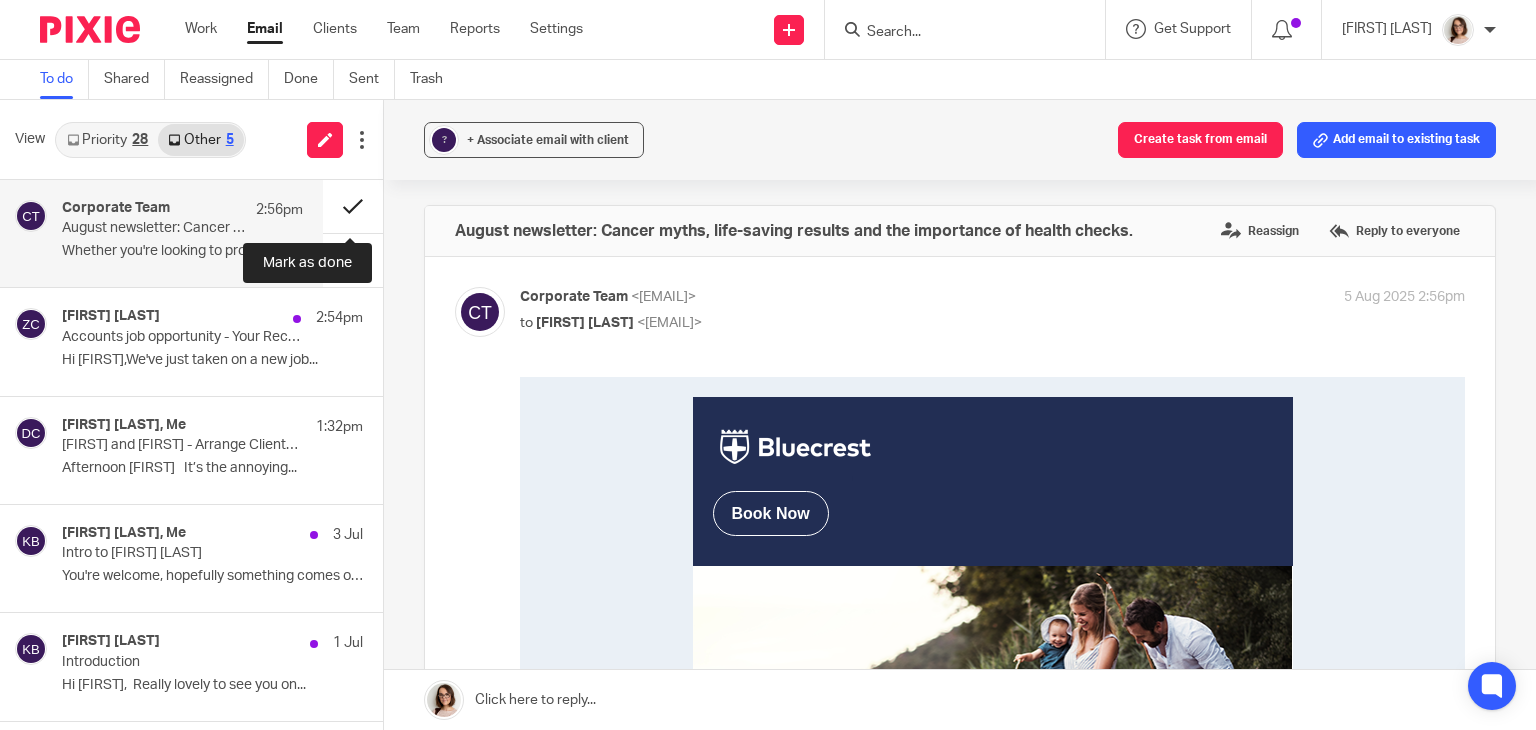 click at bounding box center [353, 206] 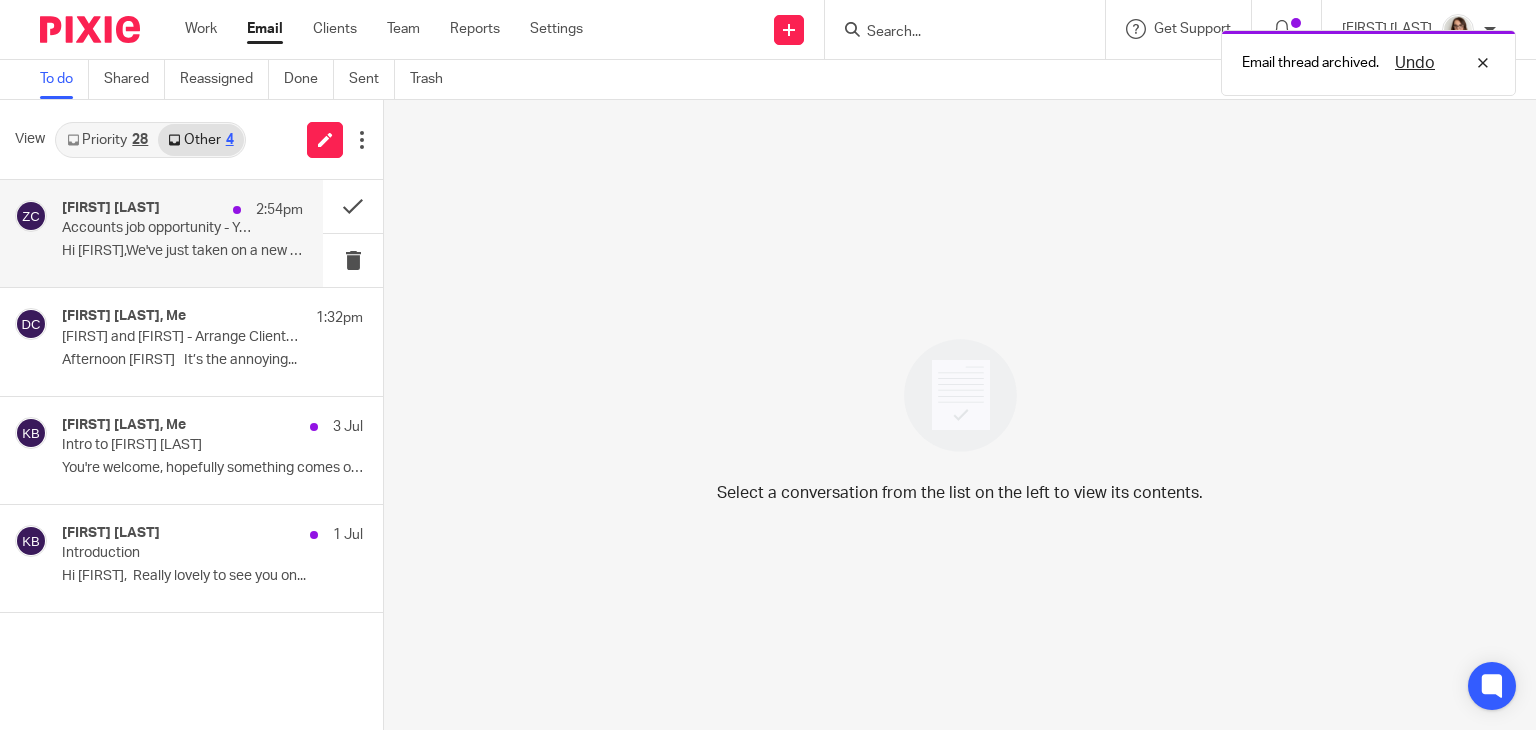 click on "Hi Caroline,We've just taken on a new job..." at bounding box center (182, 251) 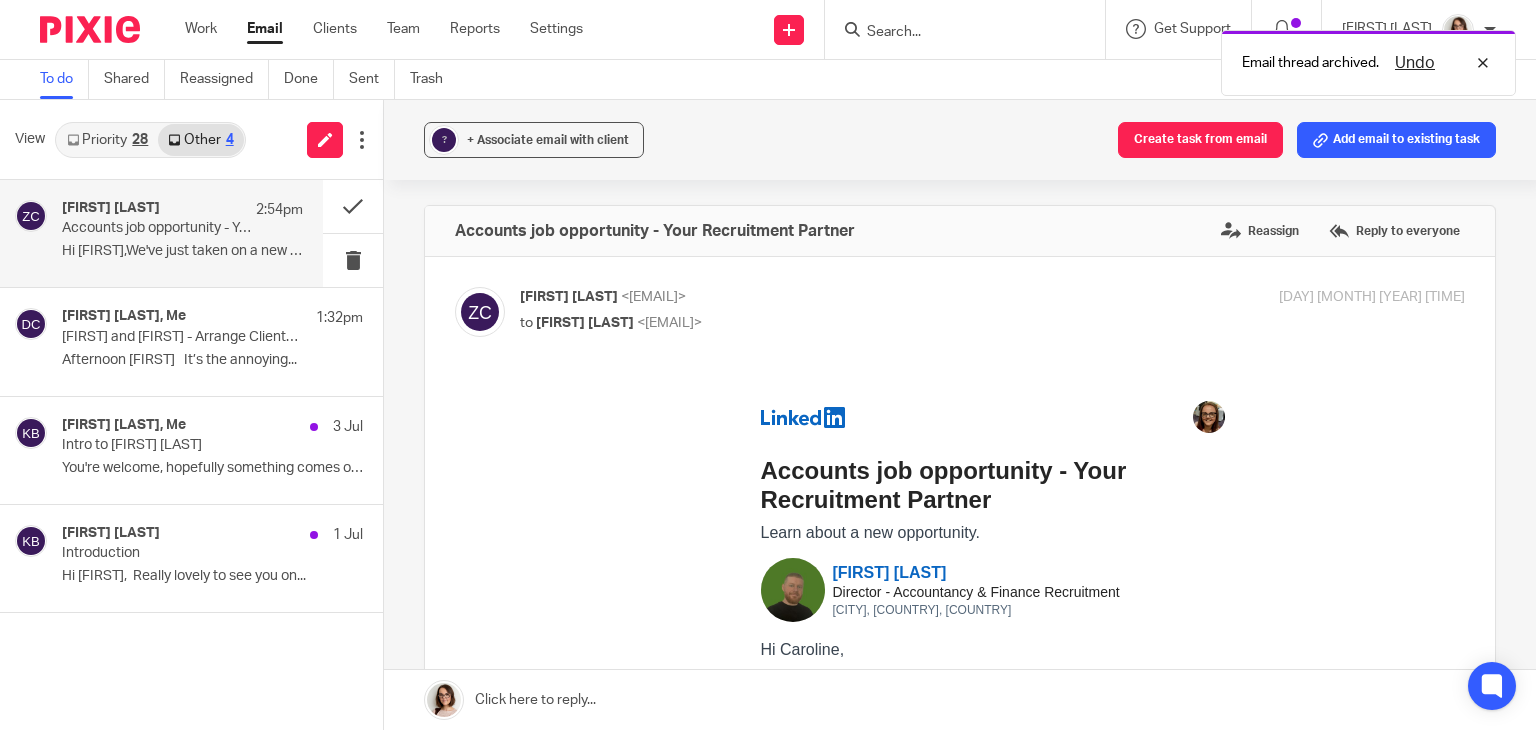 scroll, scrollTop: 0, scrollLeft: 0, axis: both 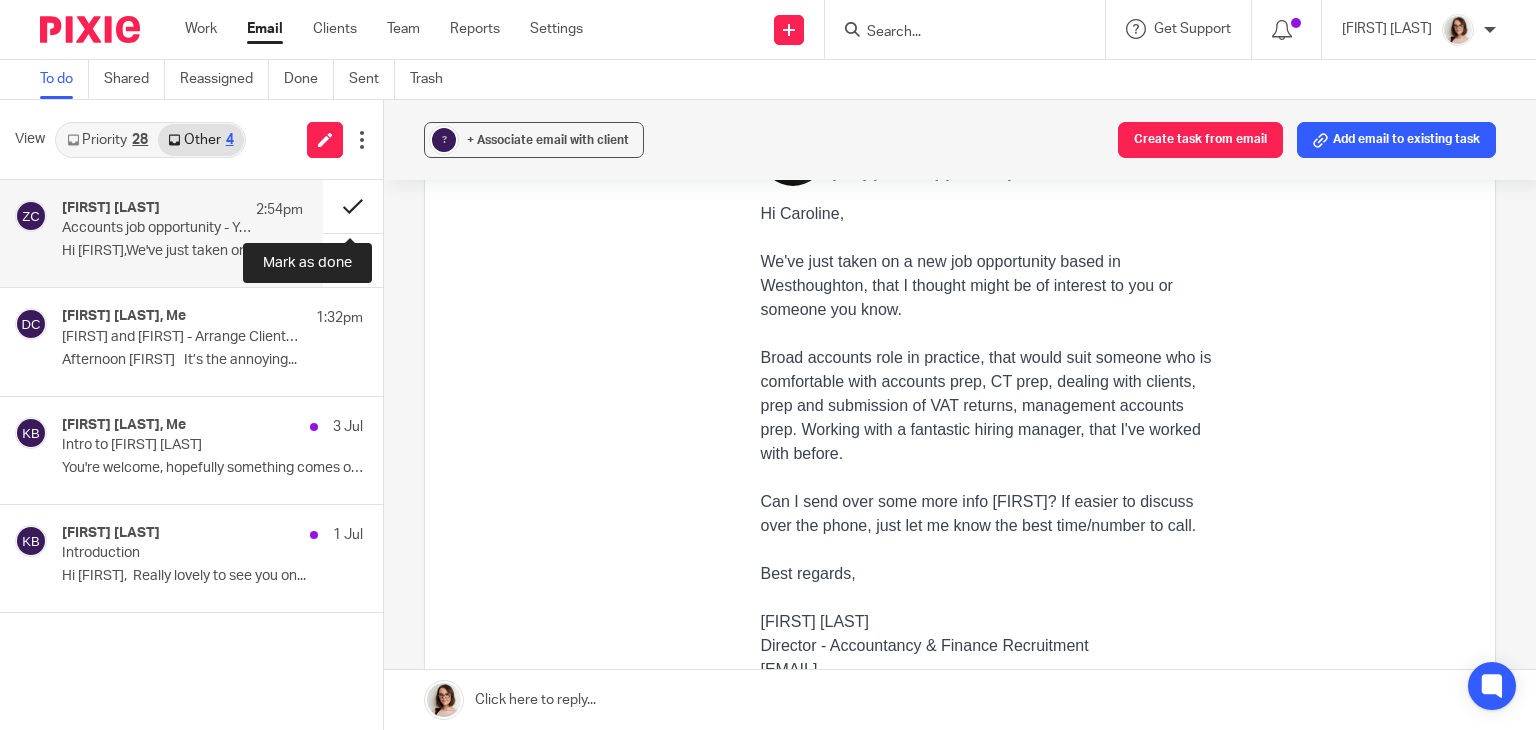 click at bounding box center (353, 206) 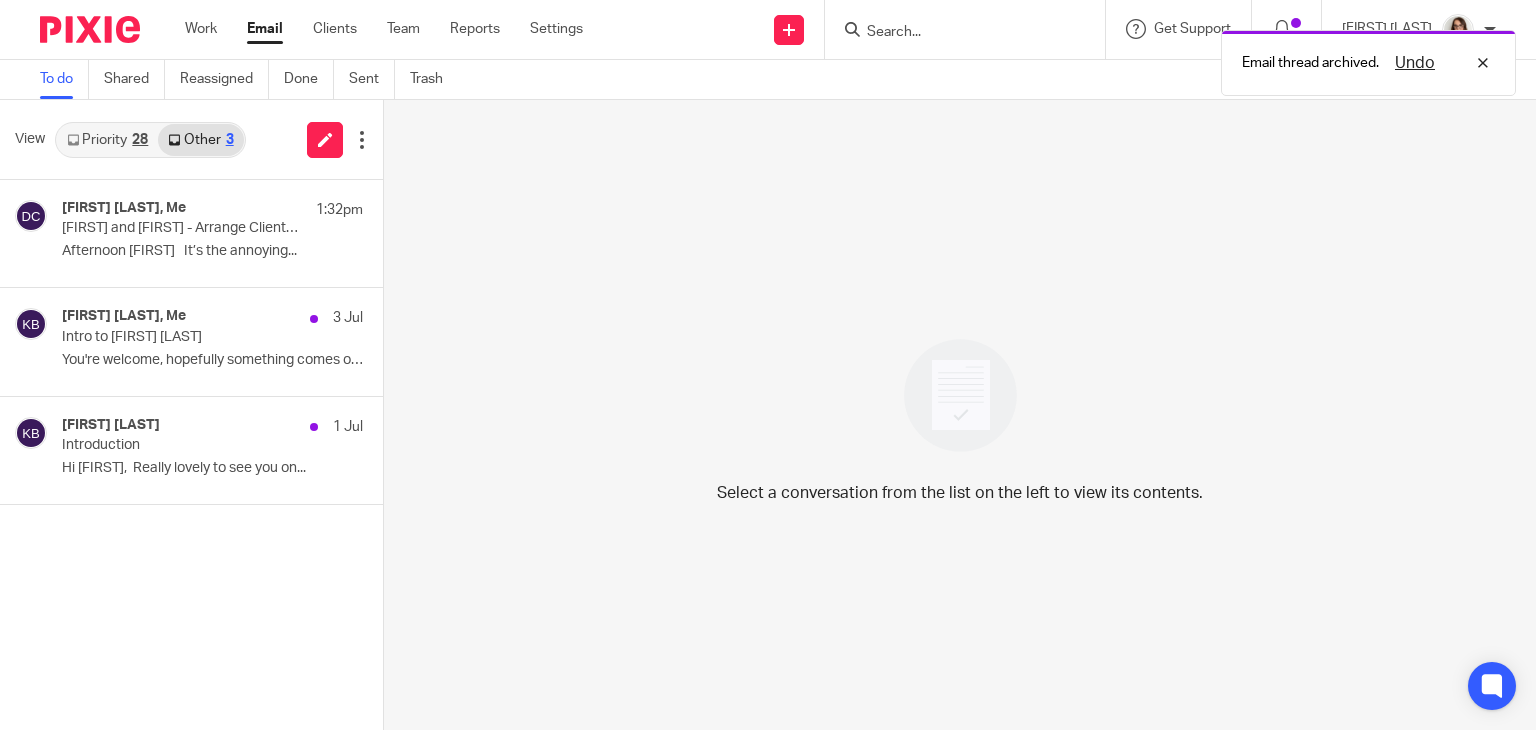 click on "Email" at bounding box center [265, 29] 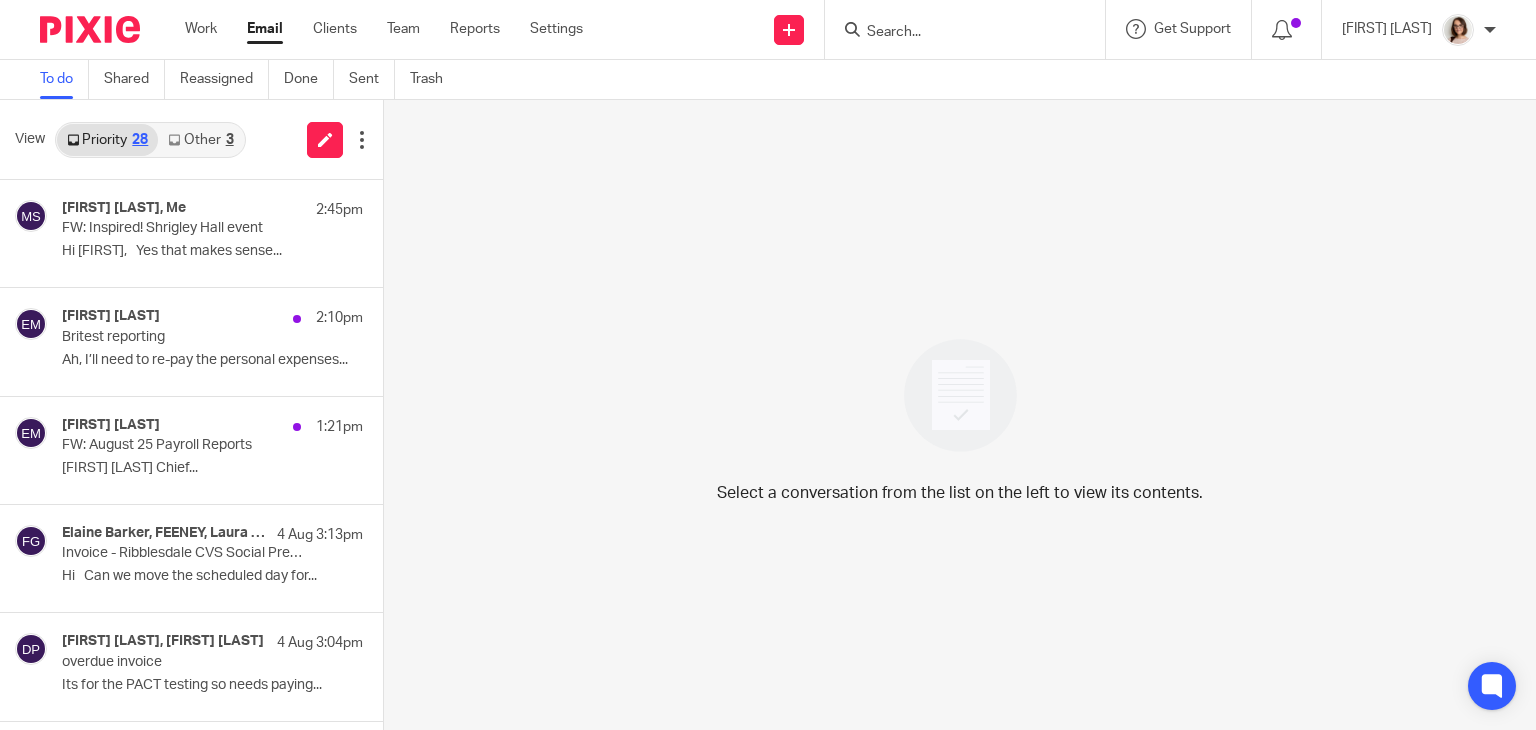 scroll, scrollTop: 0, scrollLeft: 0, axis: both 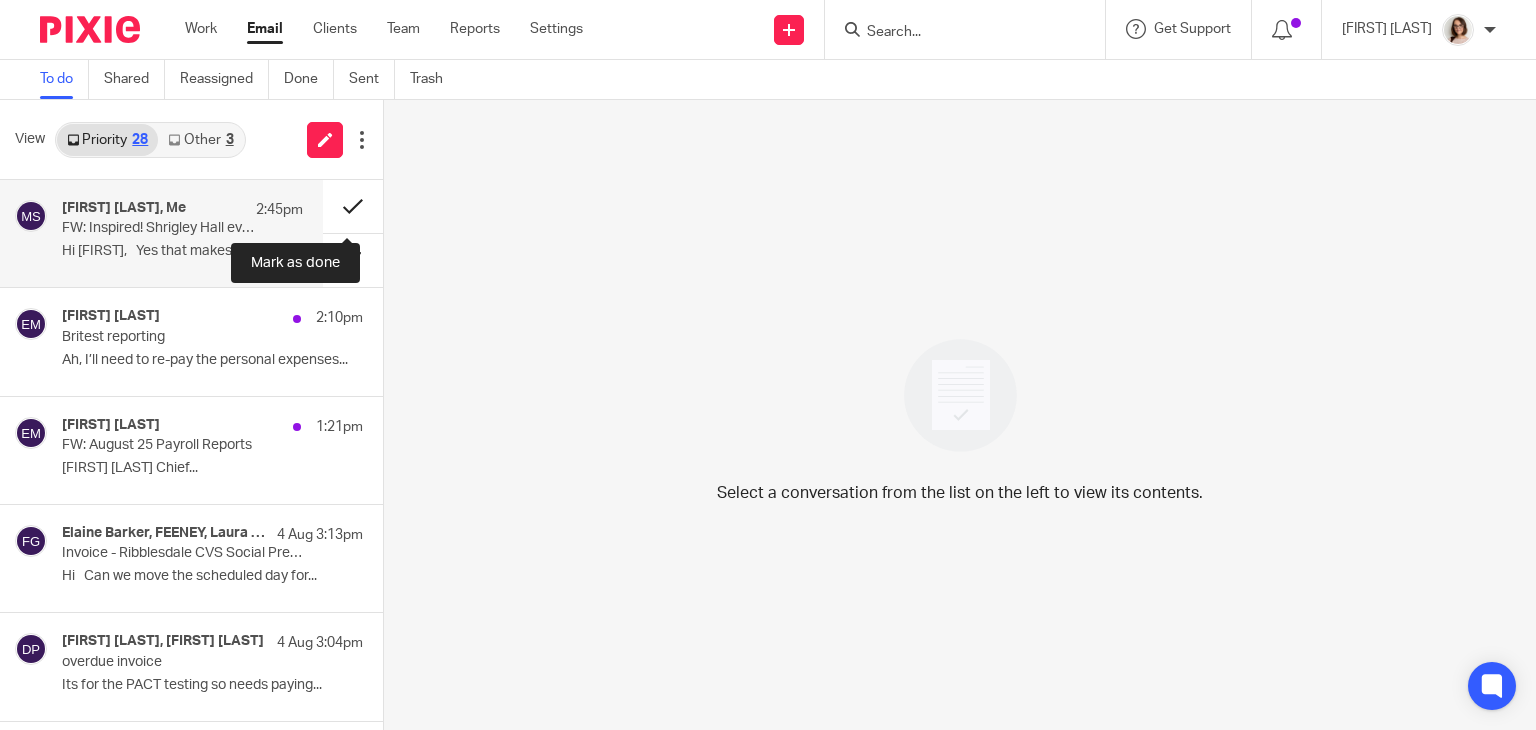 click at bounding box center (353, 206) 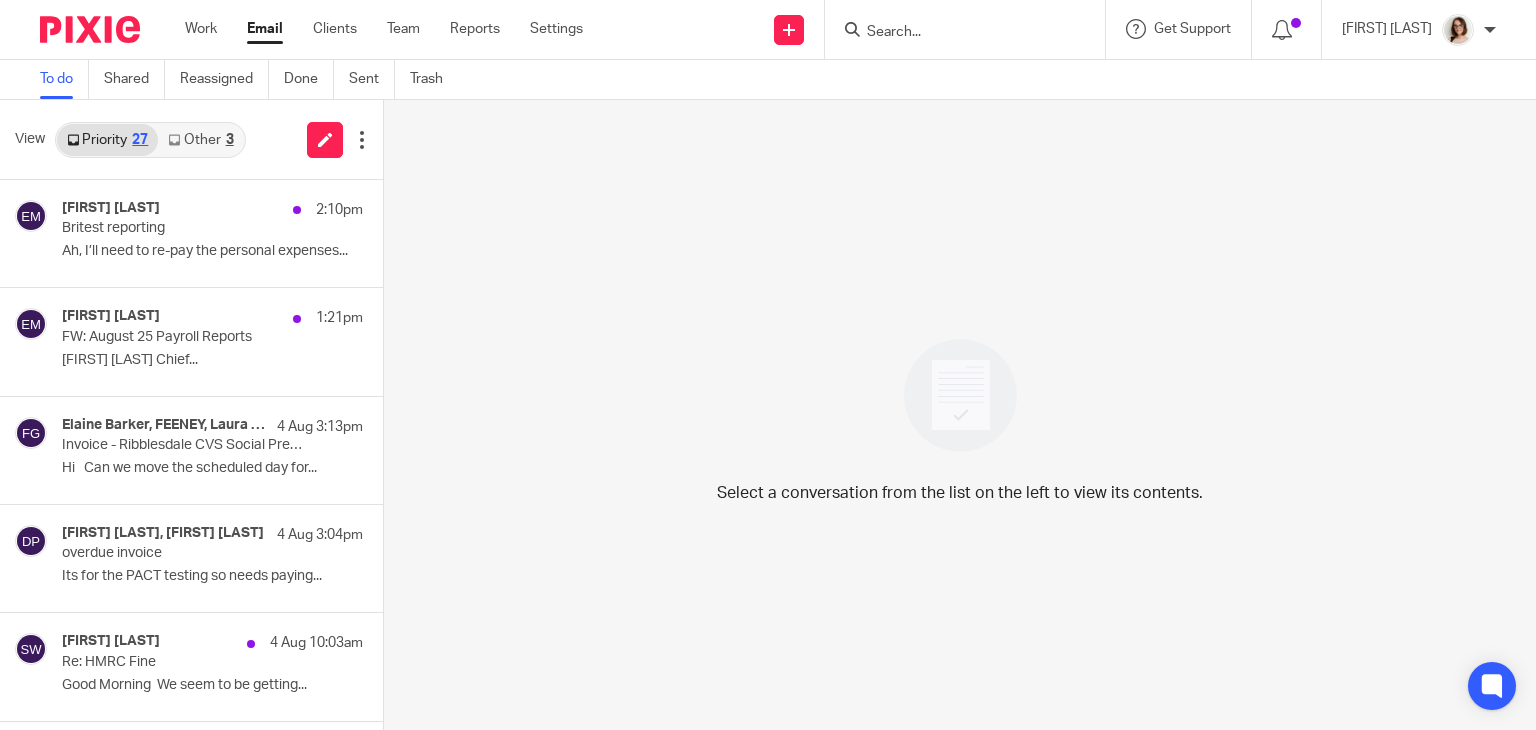 click on "Email" at bounding box center (265, 29) 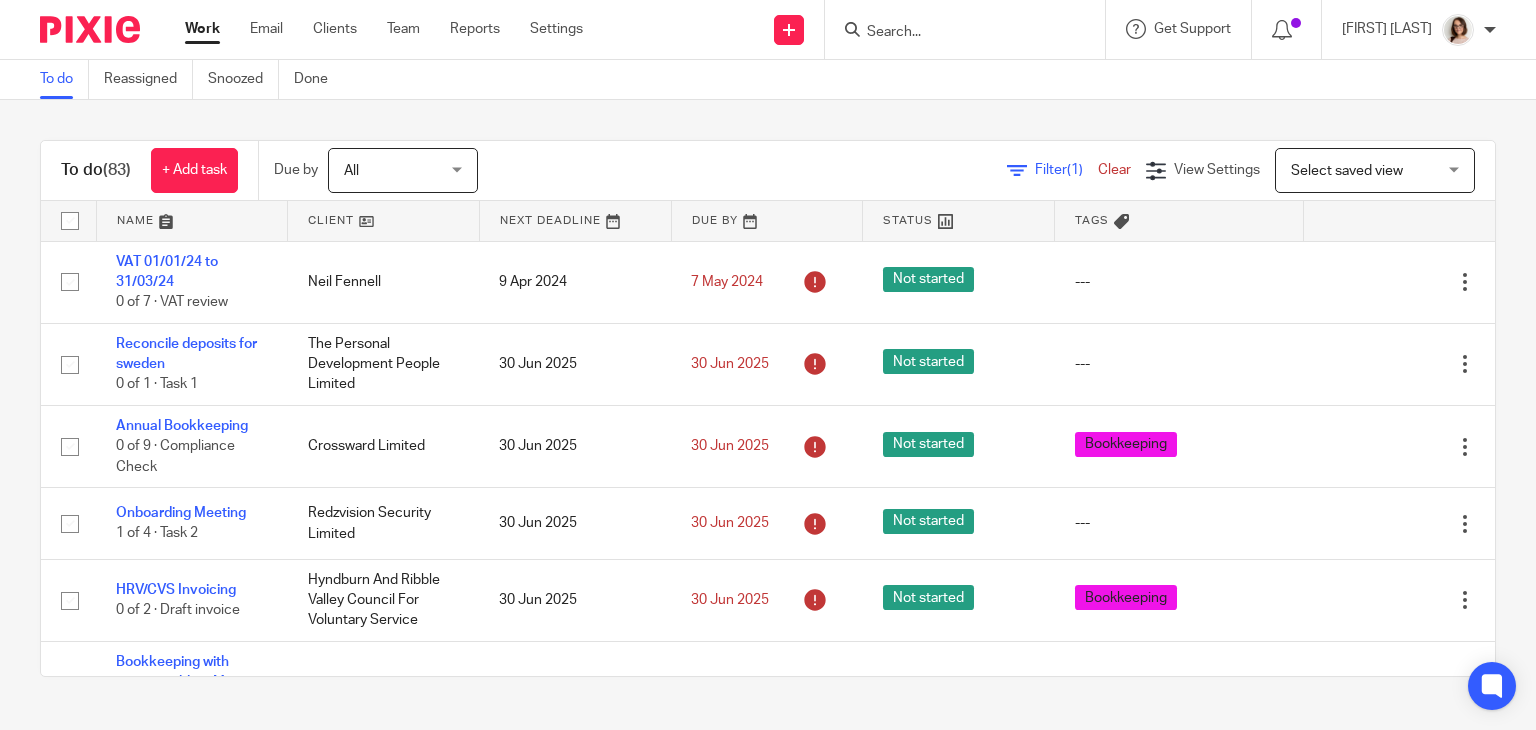 scroll, scrollTop: 0, scrollLeft: 0, axis: both 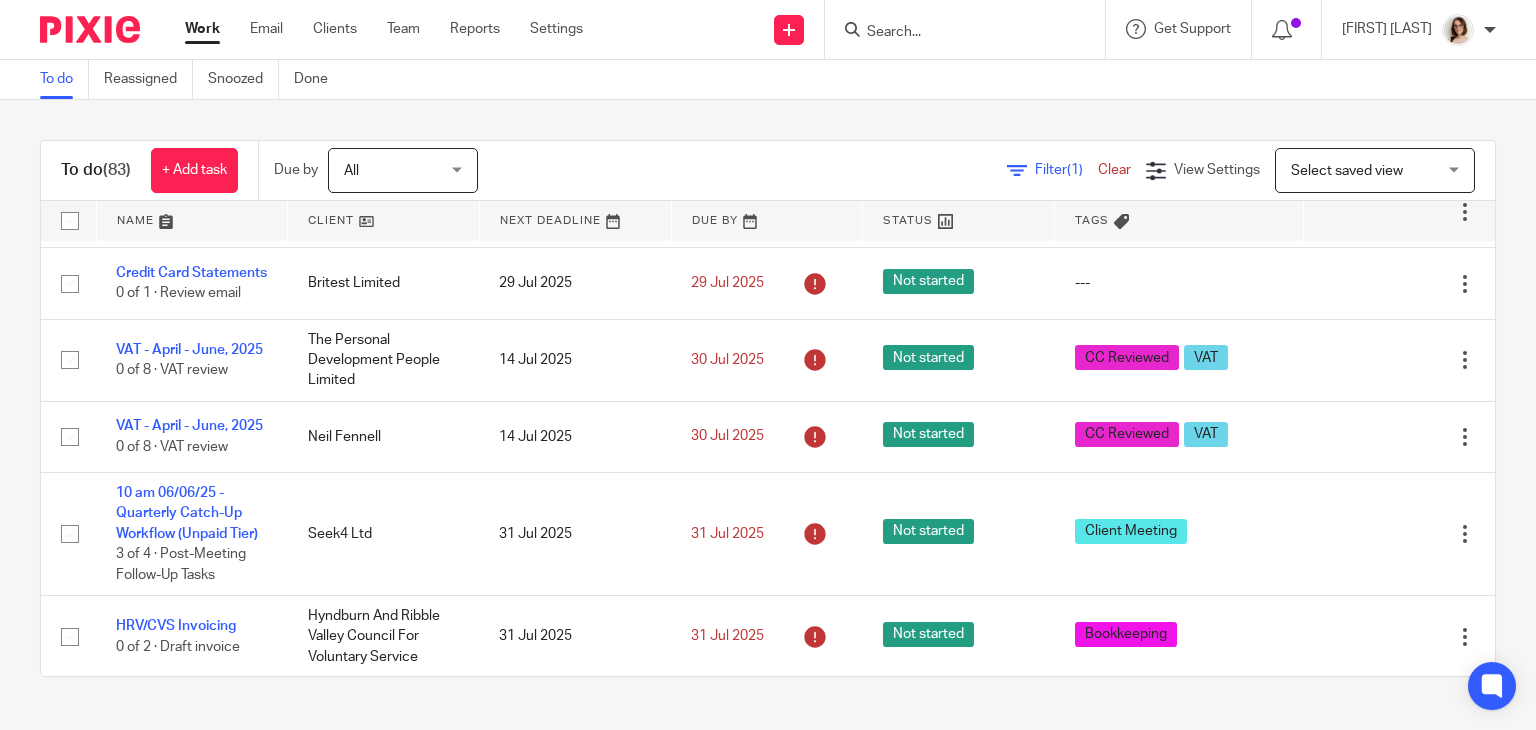 click on "Work" at bounding box center [202, 29] 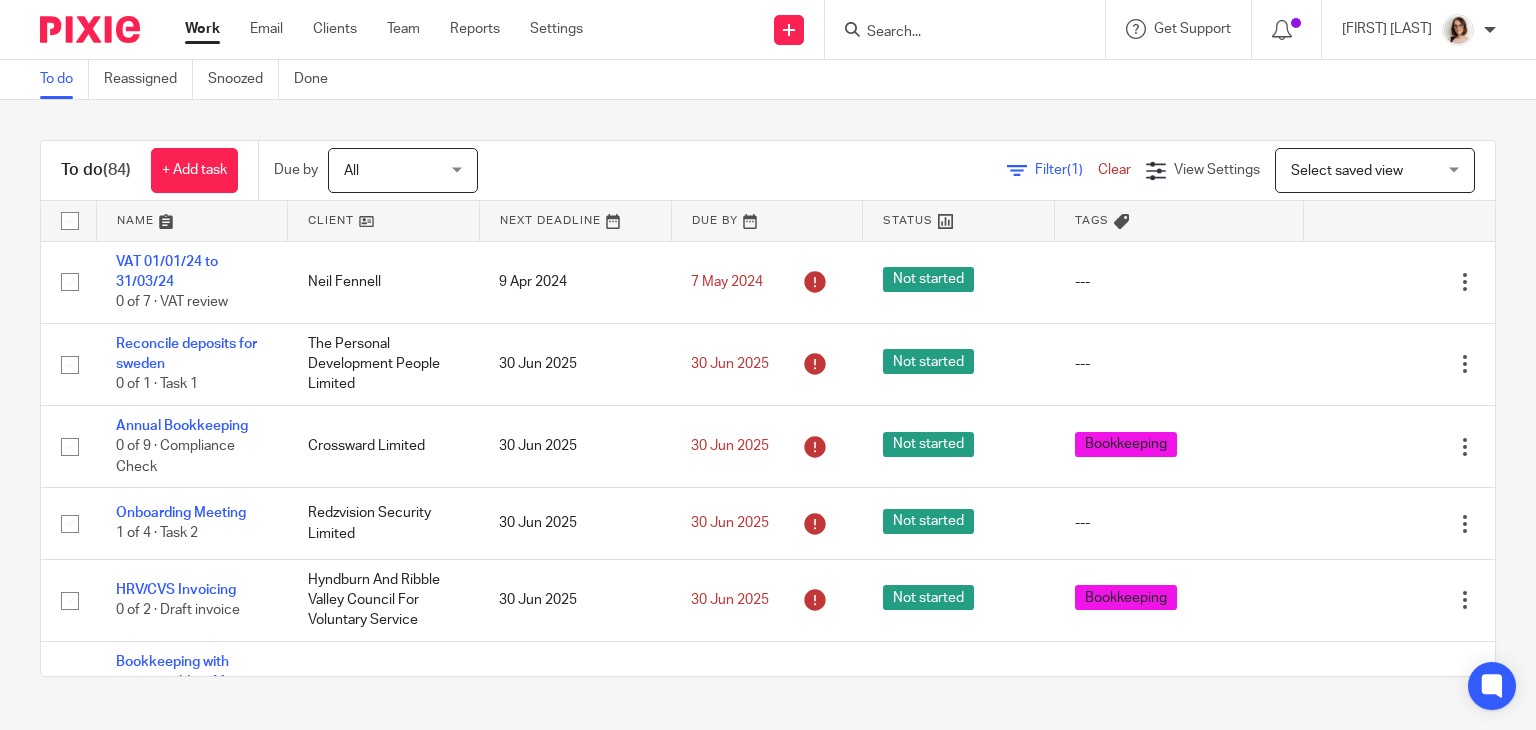 scroll, scrollTop: 0, scrollLeft: 0, axis: both 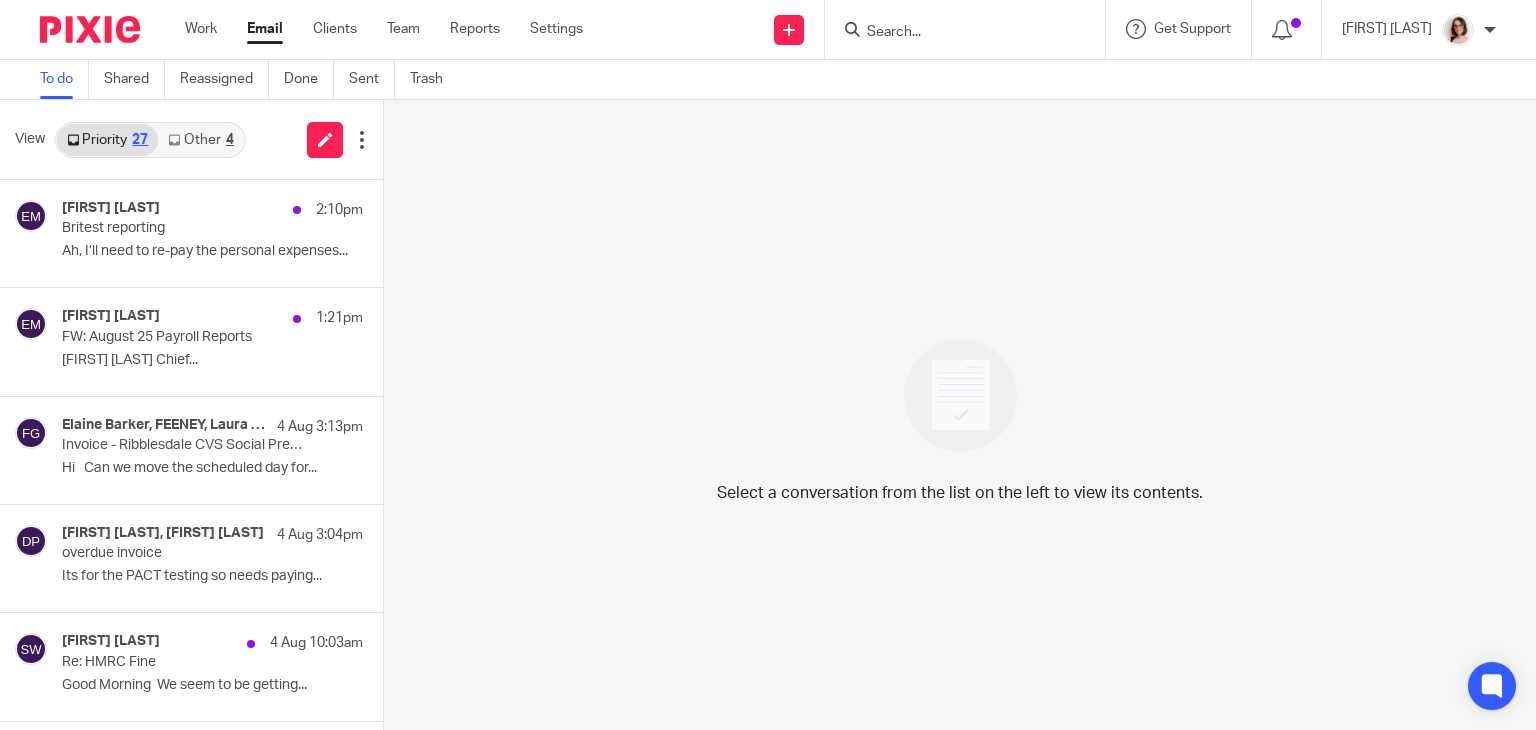 click on "Other
4" at bounding box center [200, 140] 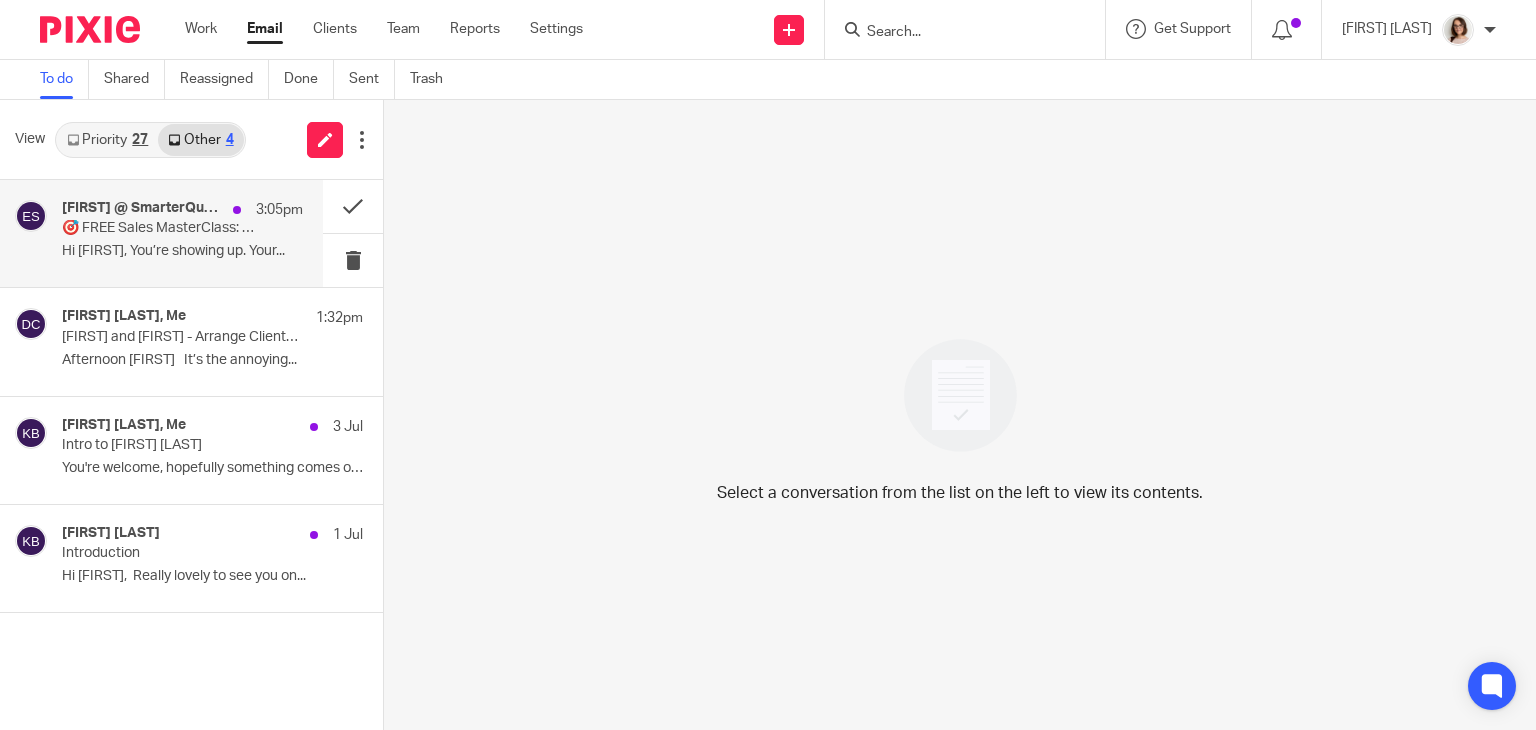click on "🎯 FREE Sales MasterClass: Convert 80% of Your Calls" at bounding box center [158, 228] 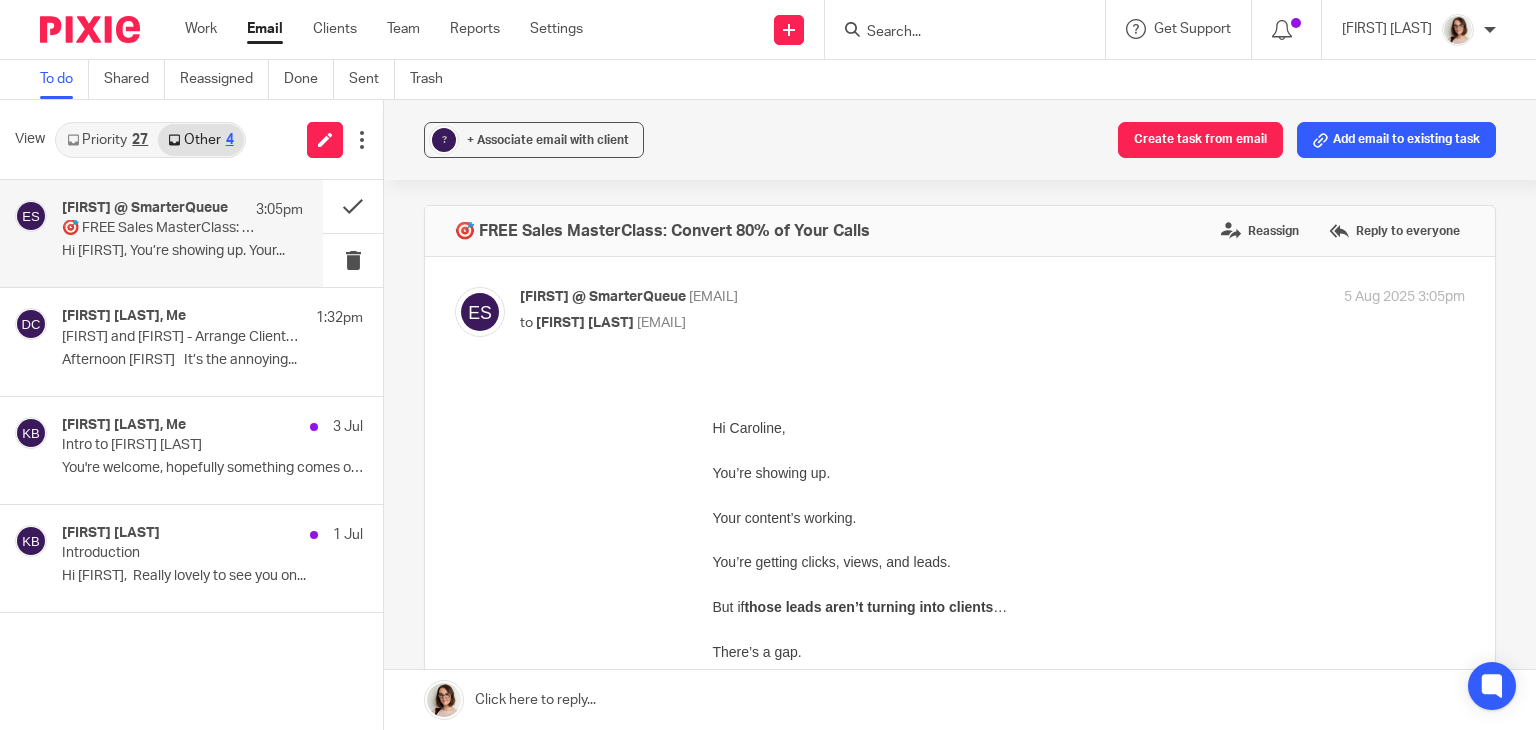 scroll, scrollTop: 0, scrollLeft: 0, axis: both 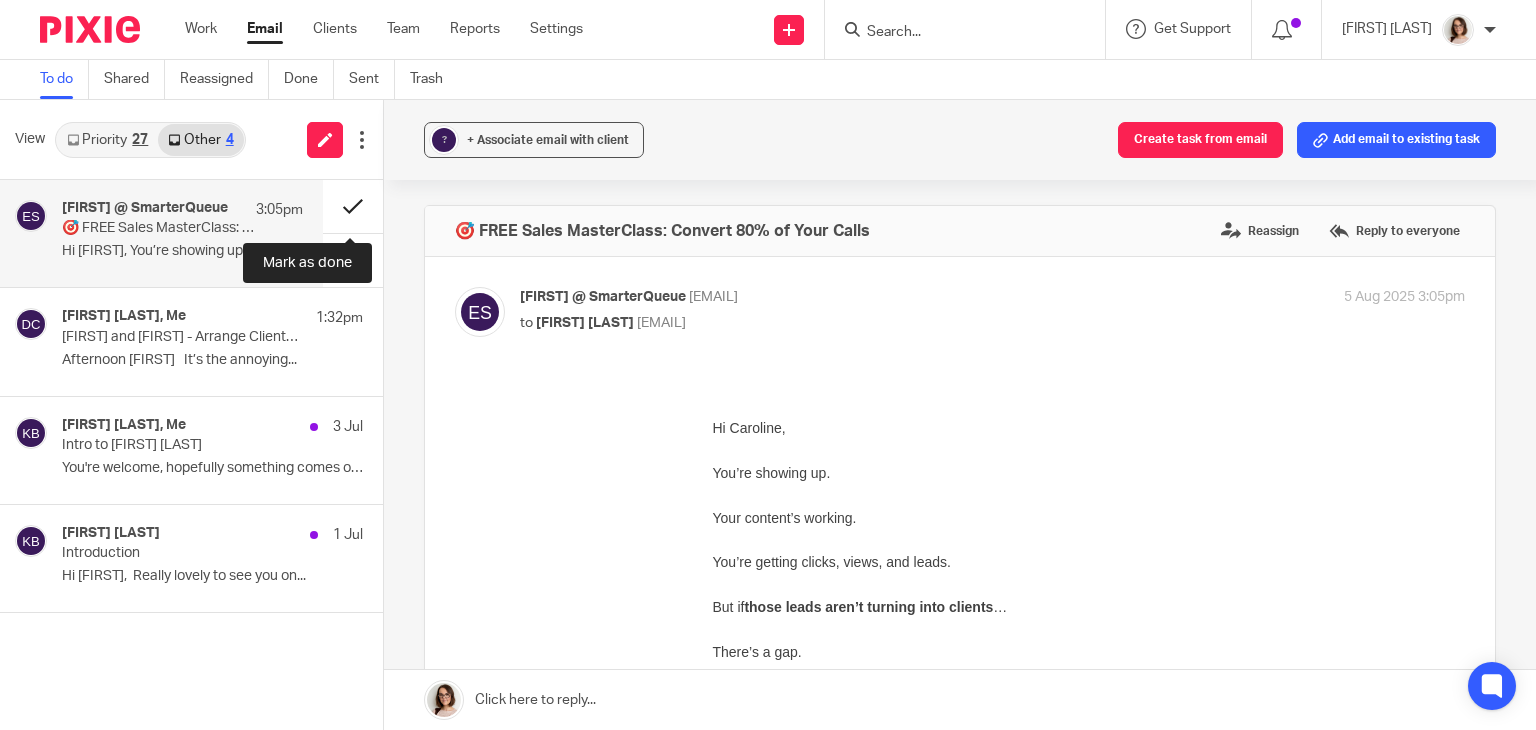click at bounding box center (353, 206) 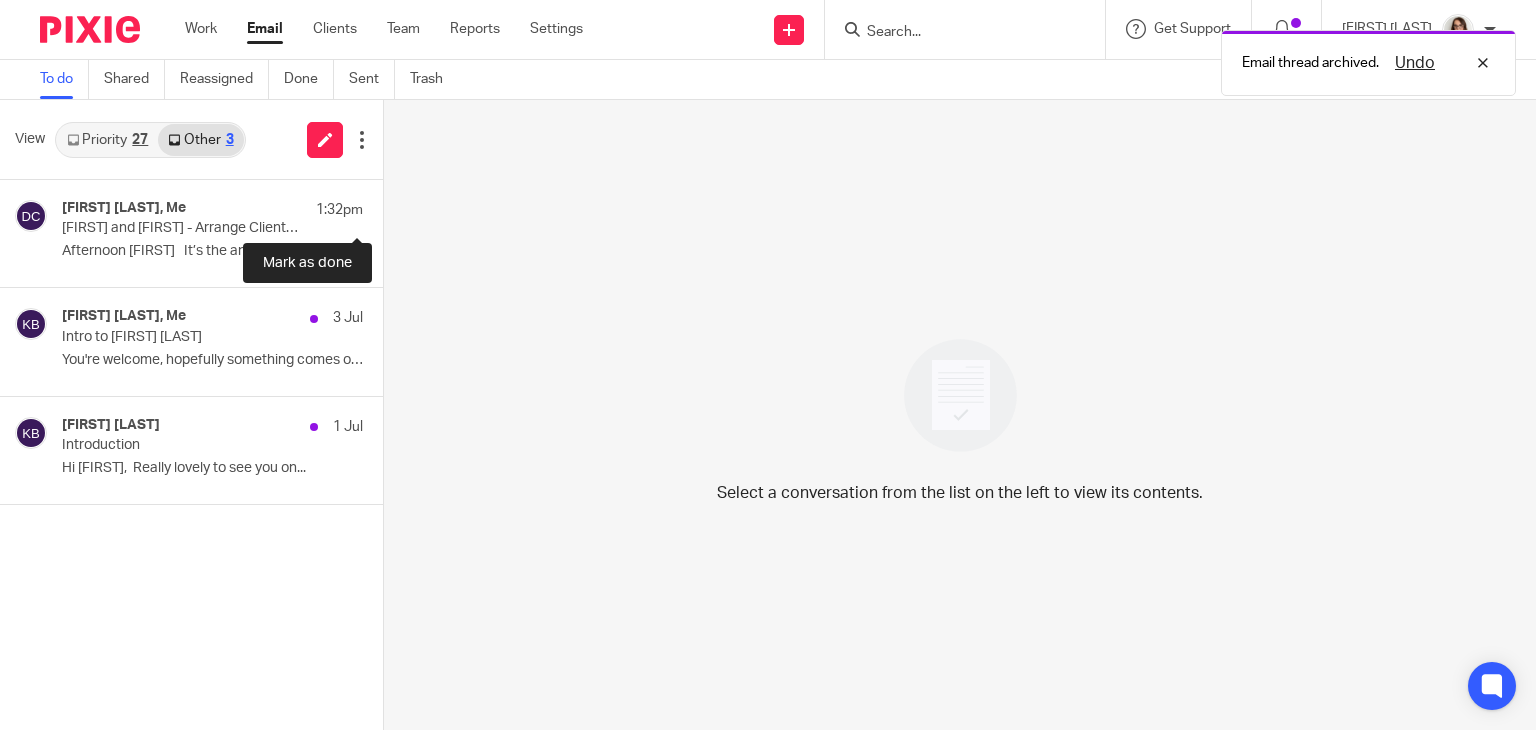 click at bounding box center [391, 206] 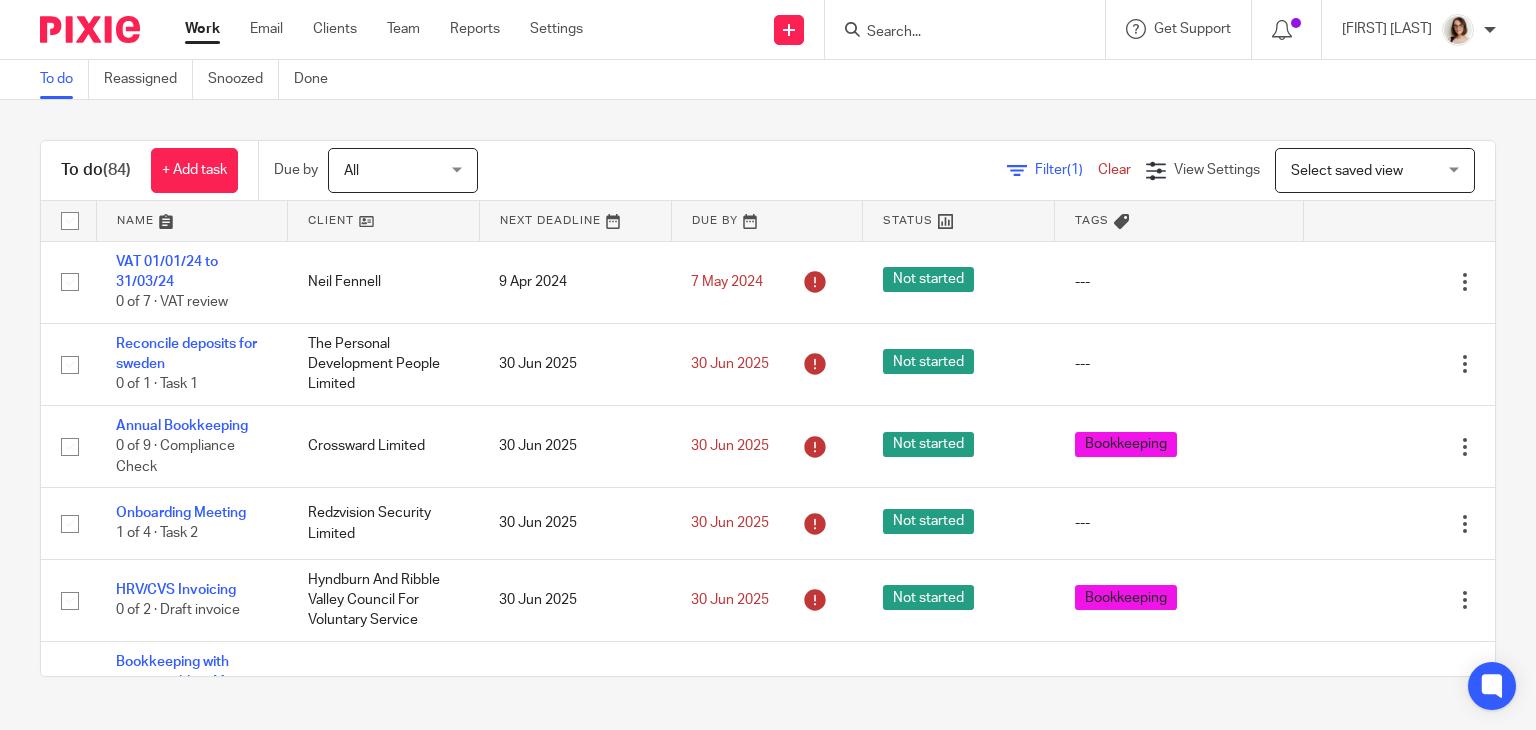 scroll, scrollTop: 0, scrollLeft: 0, axis: both 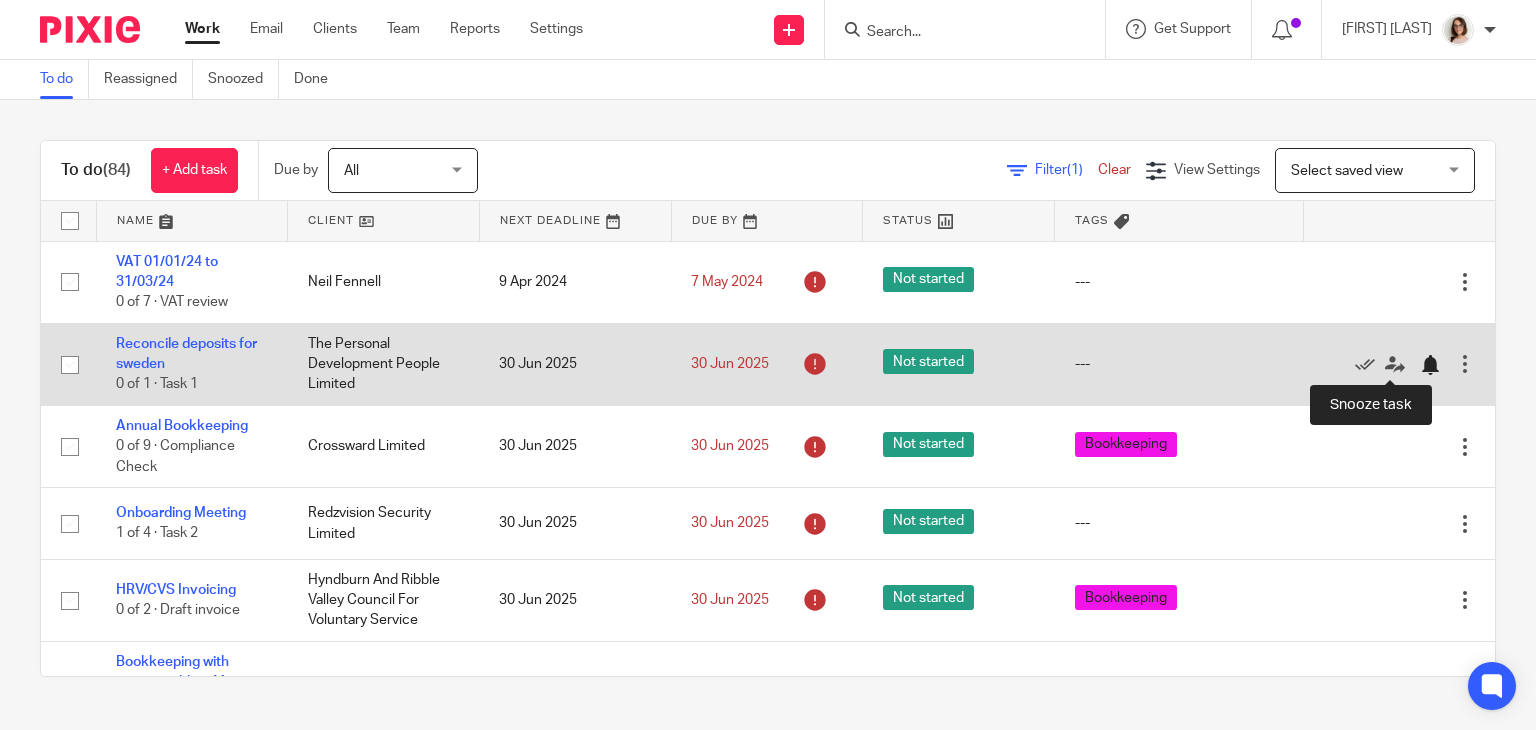 click at bounding box center [1430, 365] 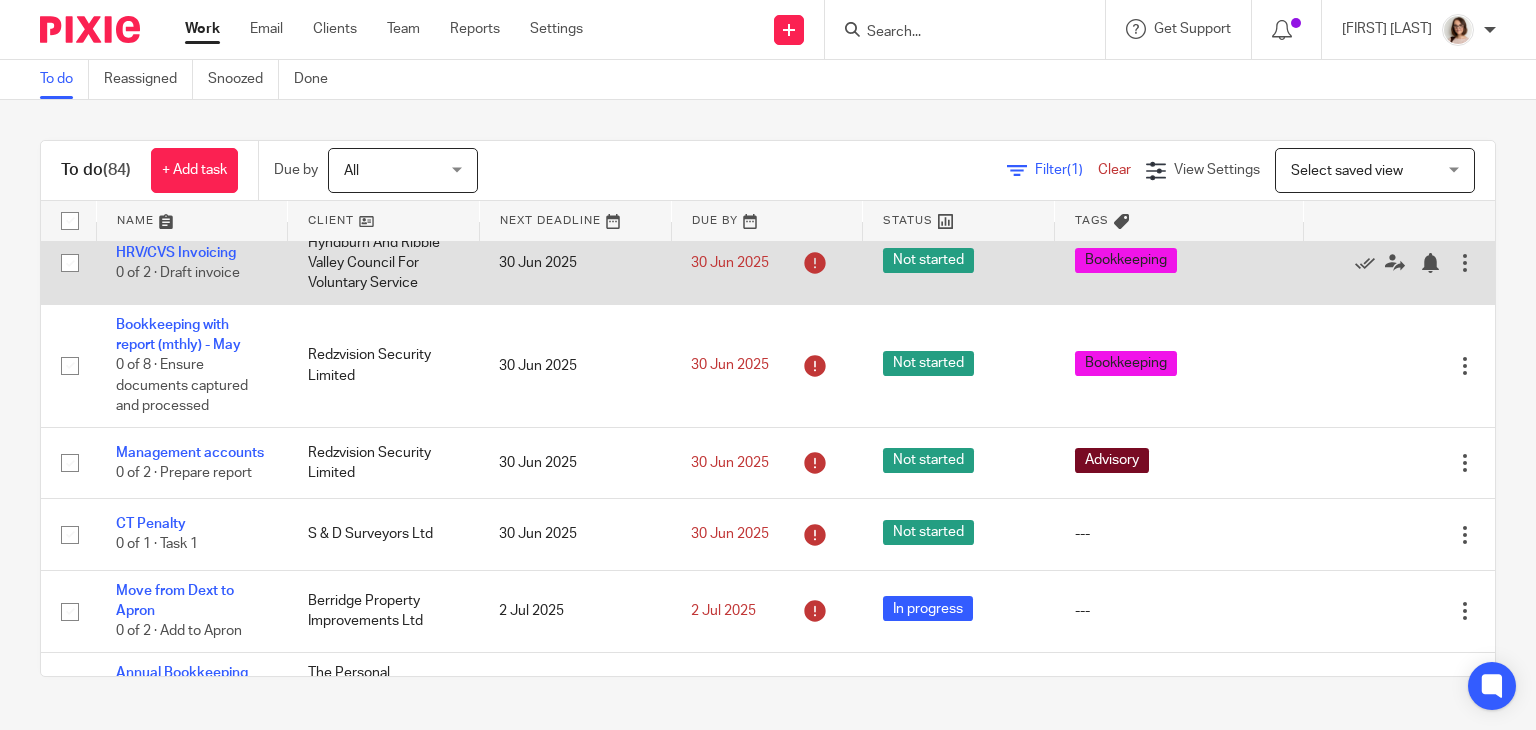 scroll, scrollTop: 256, scrollLeft: 0, axis: vertical 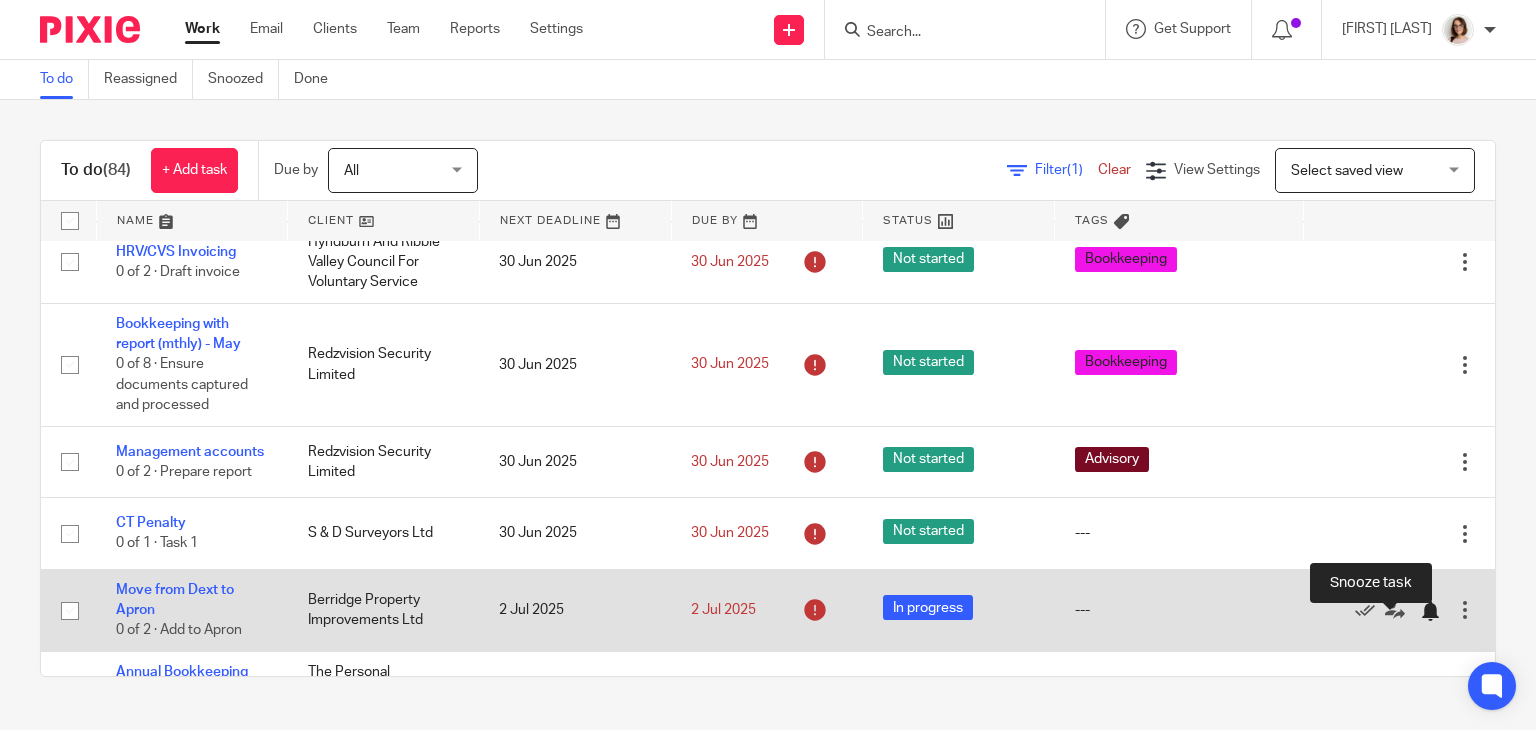 click at bounding box center [1430, 611] 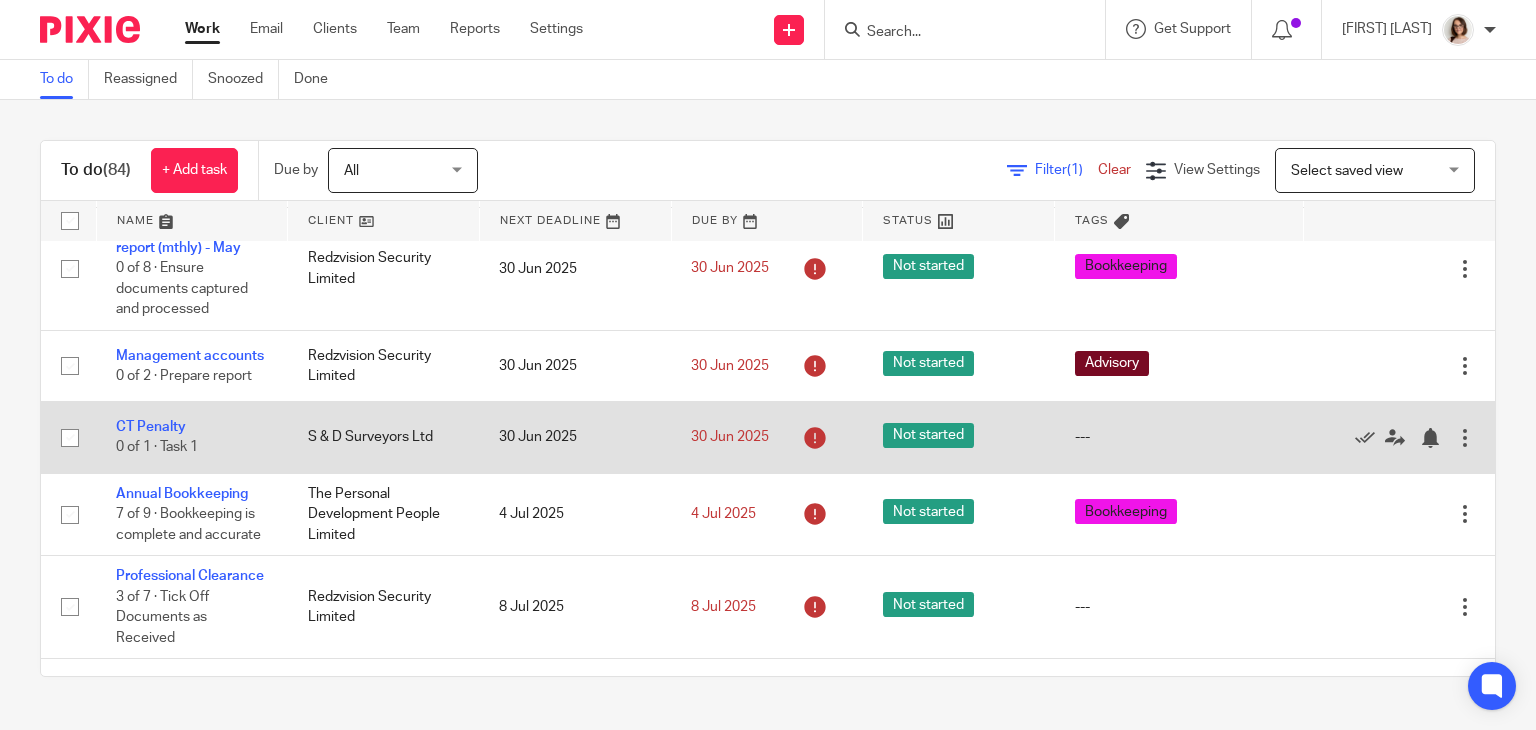 scroll, scrollTop: 374, scrollLeft: 0, axis: vertical 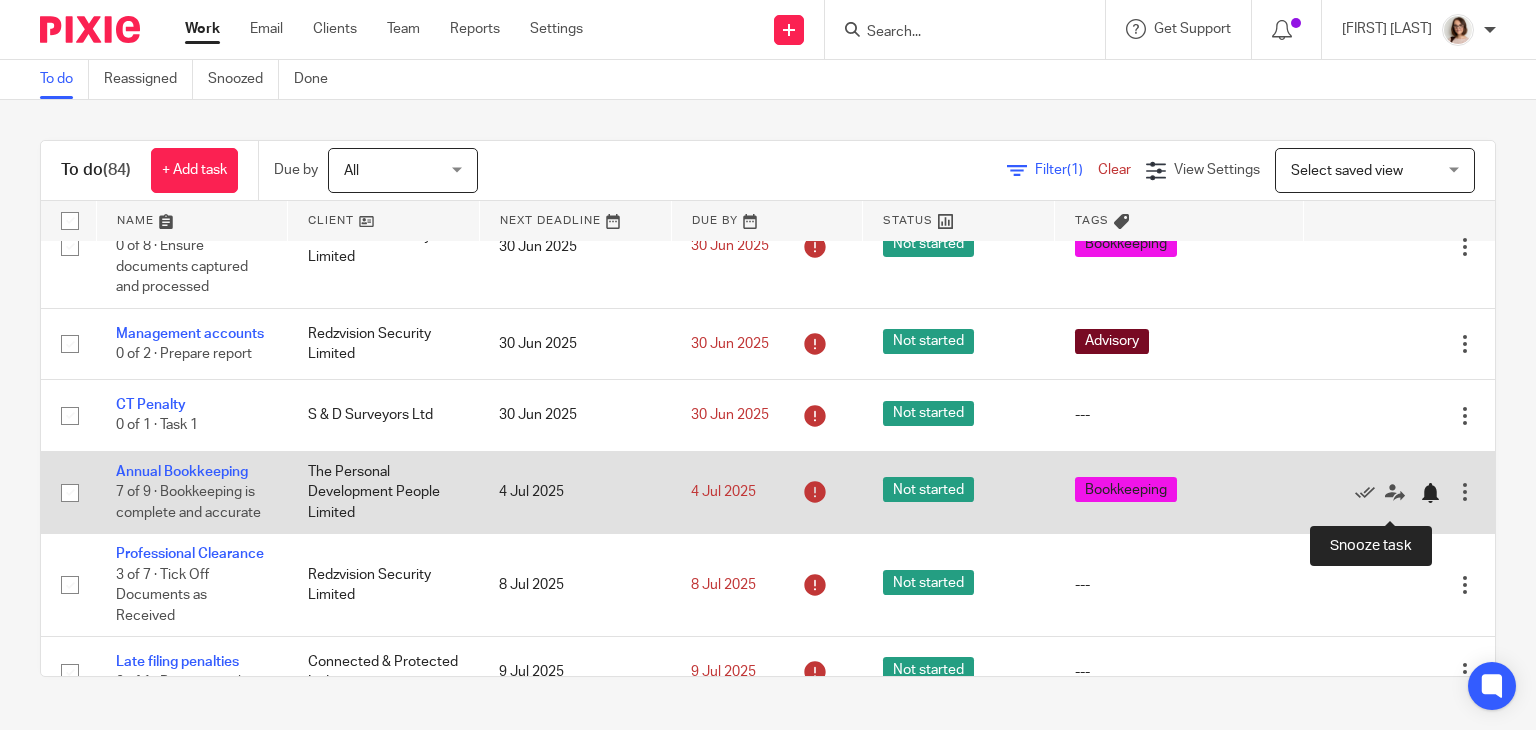click at bounding box center [1430, 493] 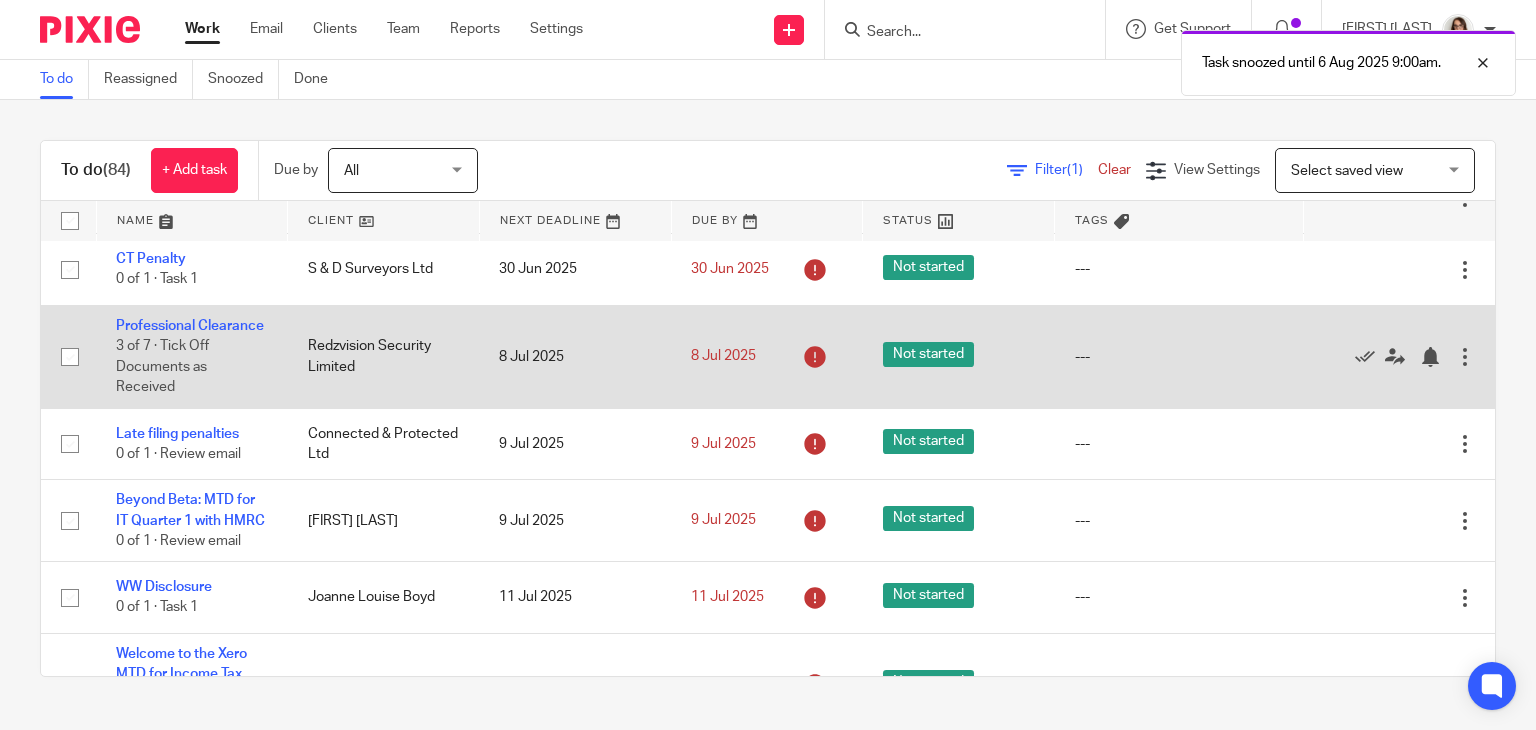 scroll, scrollTop: 527, scrollLeft: 0, axis: vertical 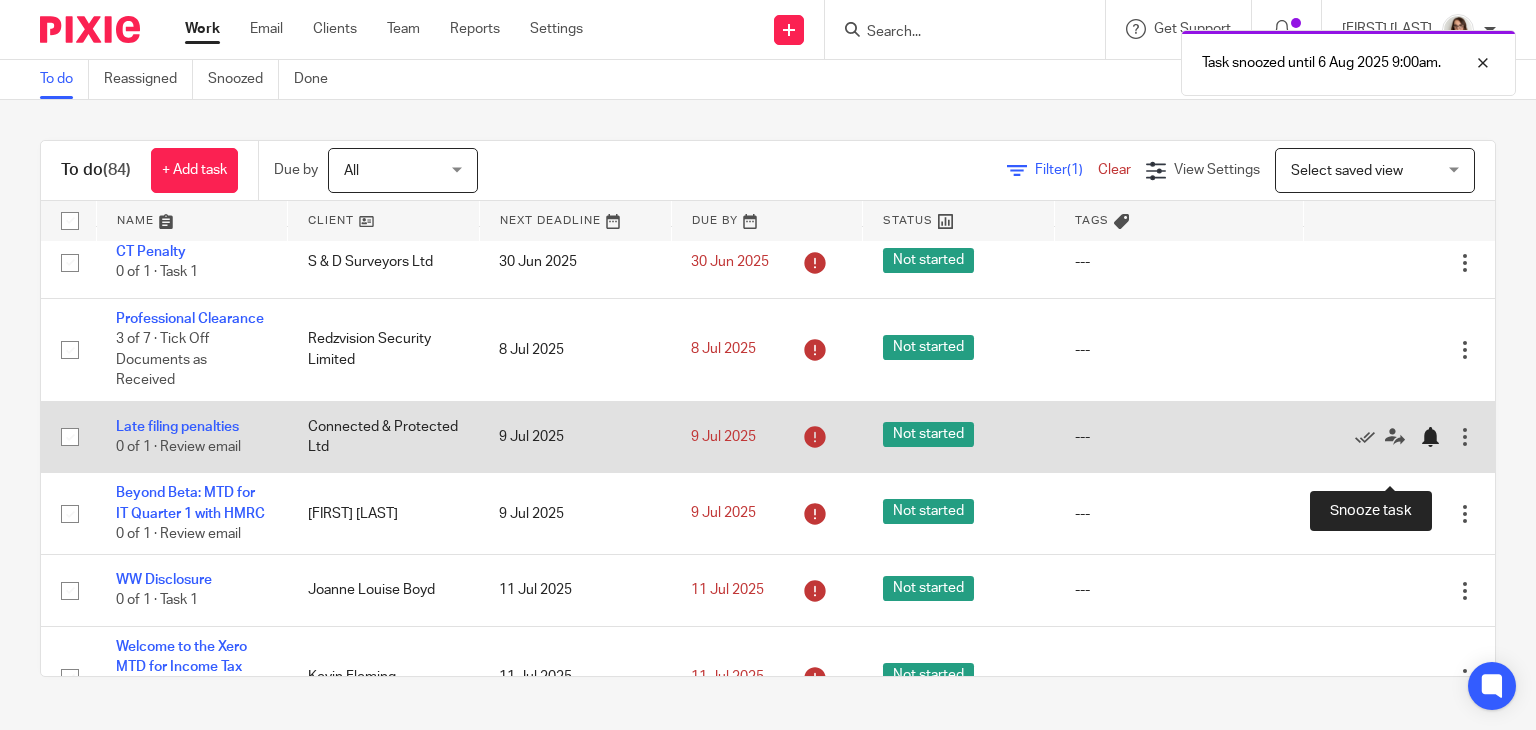 click at bounding box center (1430, 437) 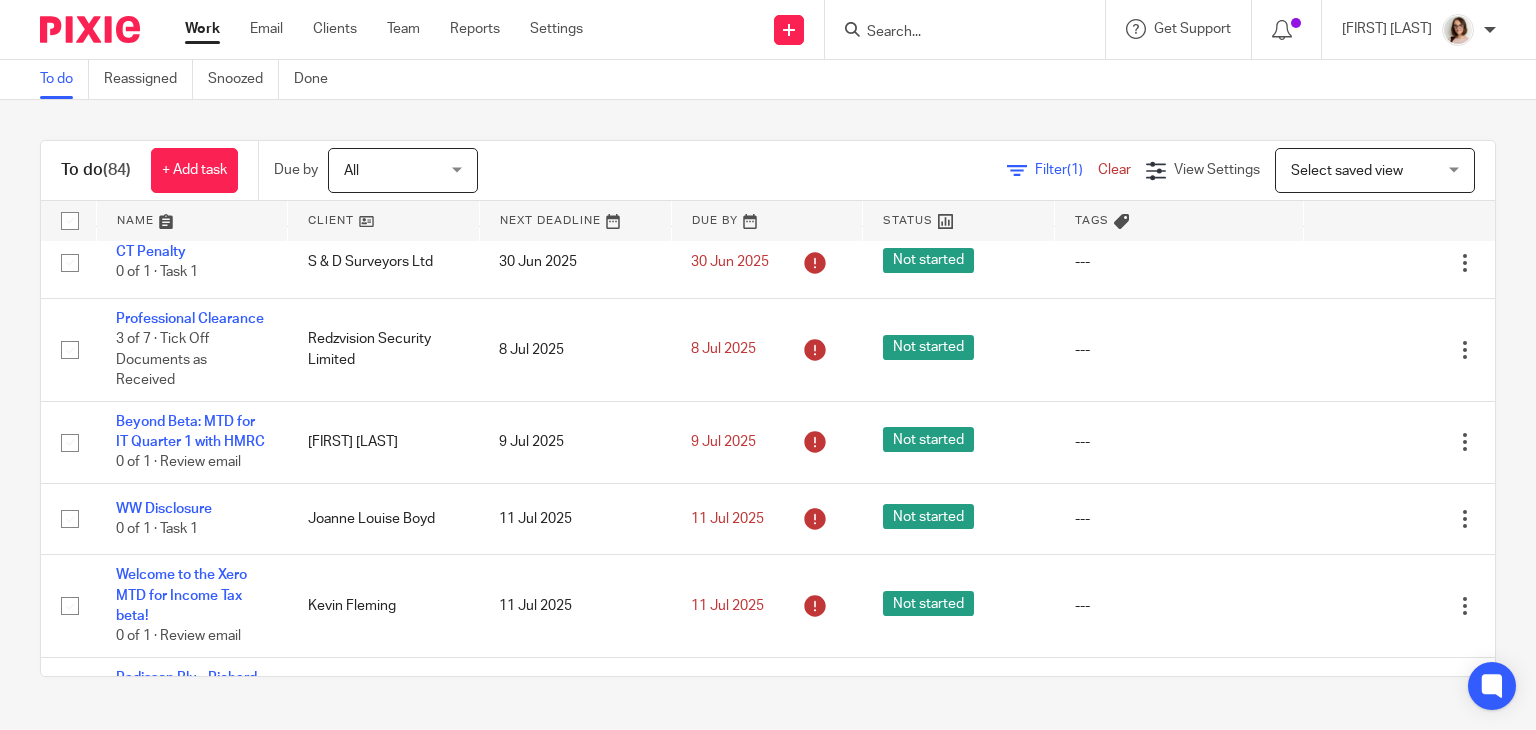 click on "To do
(84)   + Add task    Due by
All
All
Today
Tomorrow
This week
Next week
This month
Next month
All
all     Filter
(1) Clear     View Settings   View Settings     (1) Filters   Clear   Save     Manage saved views
Select saved view
Select saved view
Select saved view
Name     Client     Next Deadline     Due By     Status   Tags       VAT 01/01/24 to 31/03/24
0
of
7 ·
VAT review
Neil Fennell
9 Apr 2024
7 May 2024
Not started
---             Edit task
Delete
Annual Bookkeeping
Crossward Limited
30 Jun 2025" at bounding box center (768, 408) 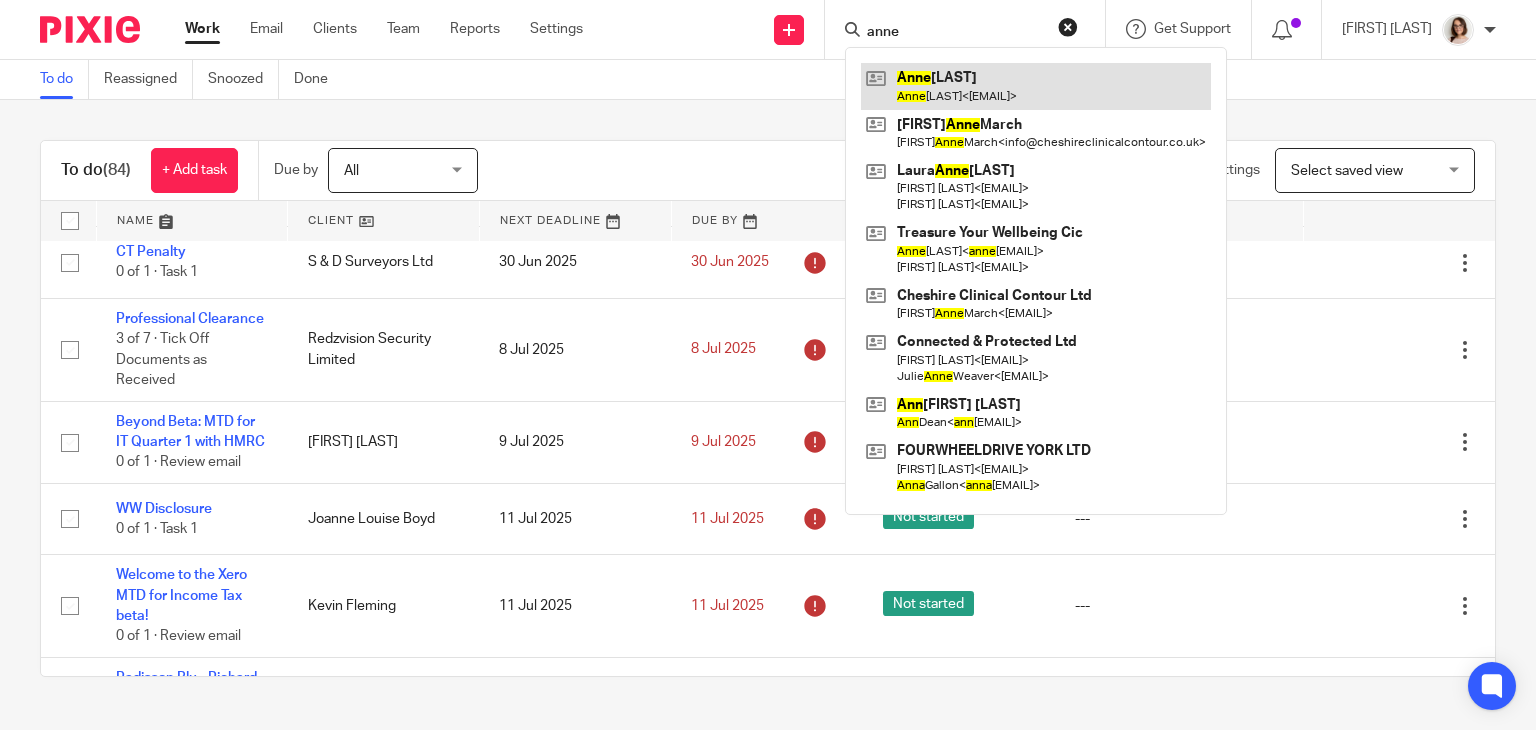 type on "anne" 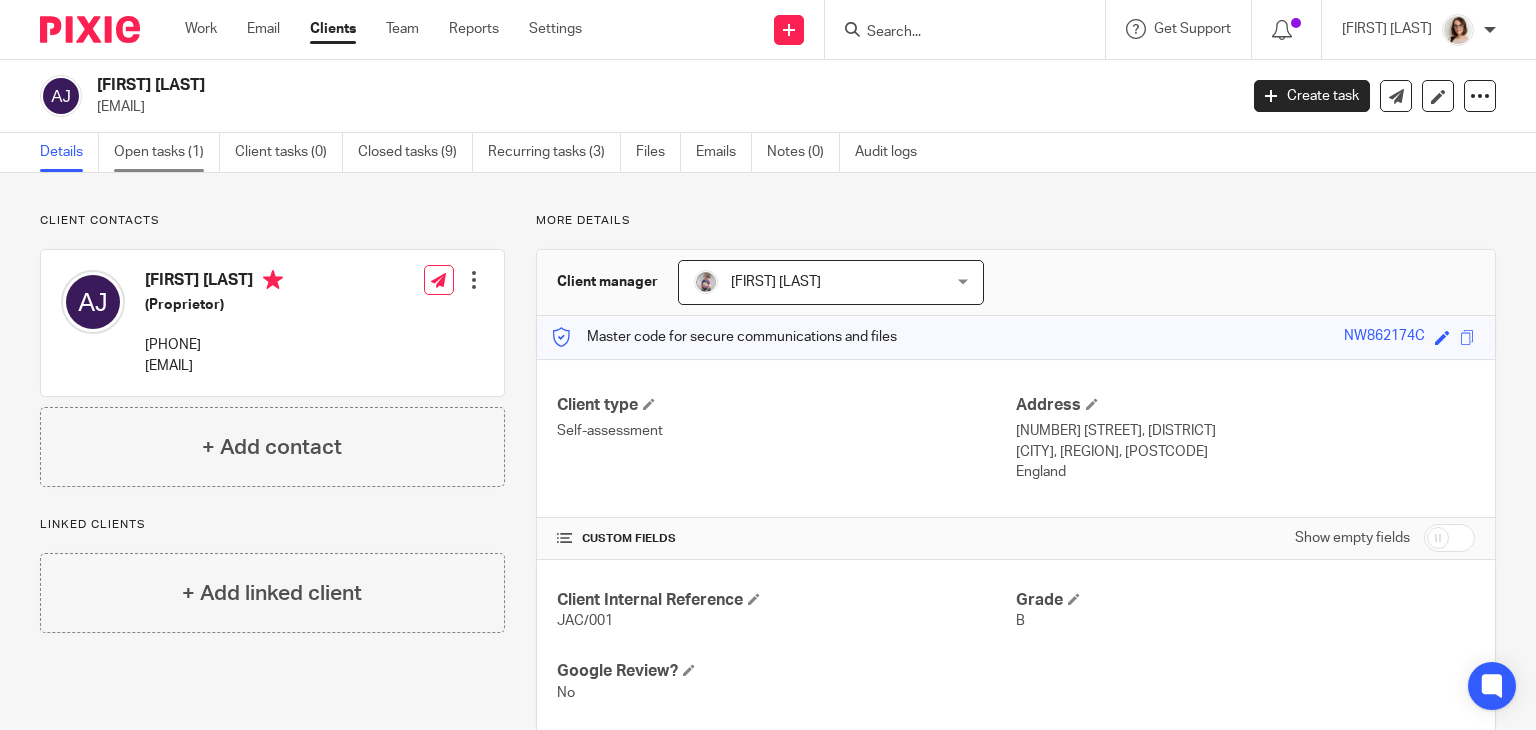 scroll, scrollTop: 0, scrollLeft: 0, axis: both 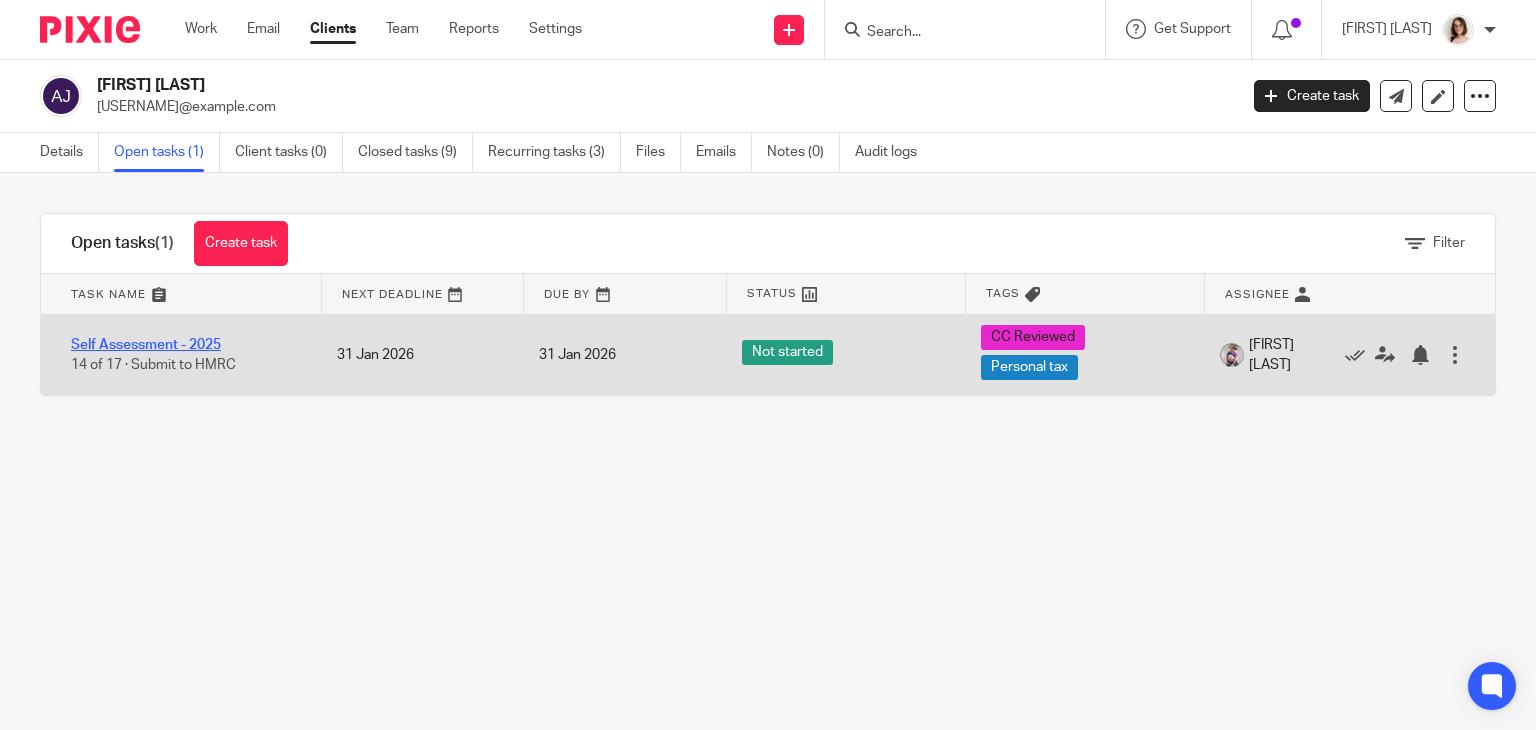 click on "Self Assessment - 2025" at bounding box center (146, 345) 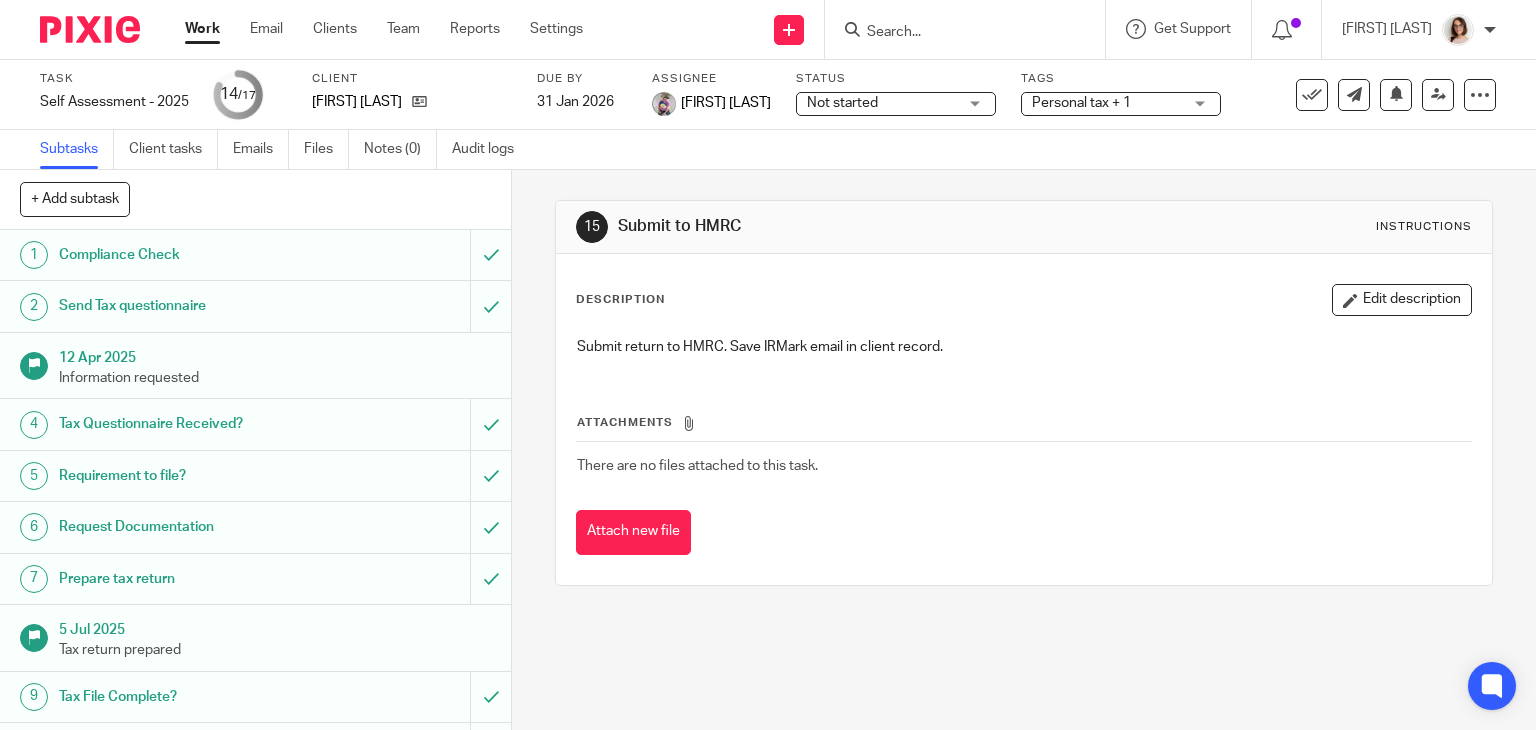 scroll, scrollTop: 0, scrollLeft: 0, axis: both 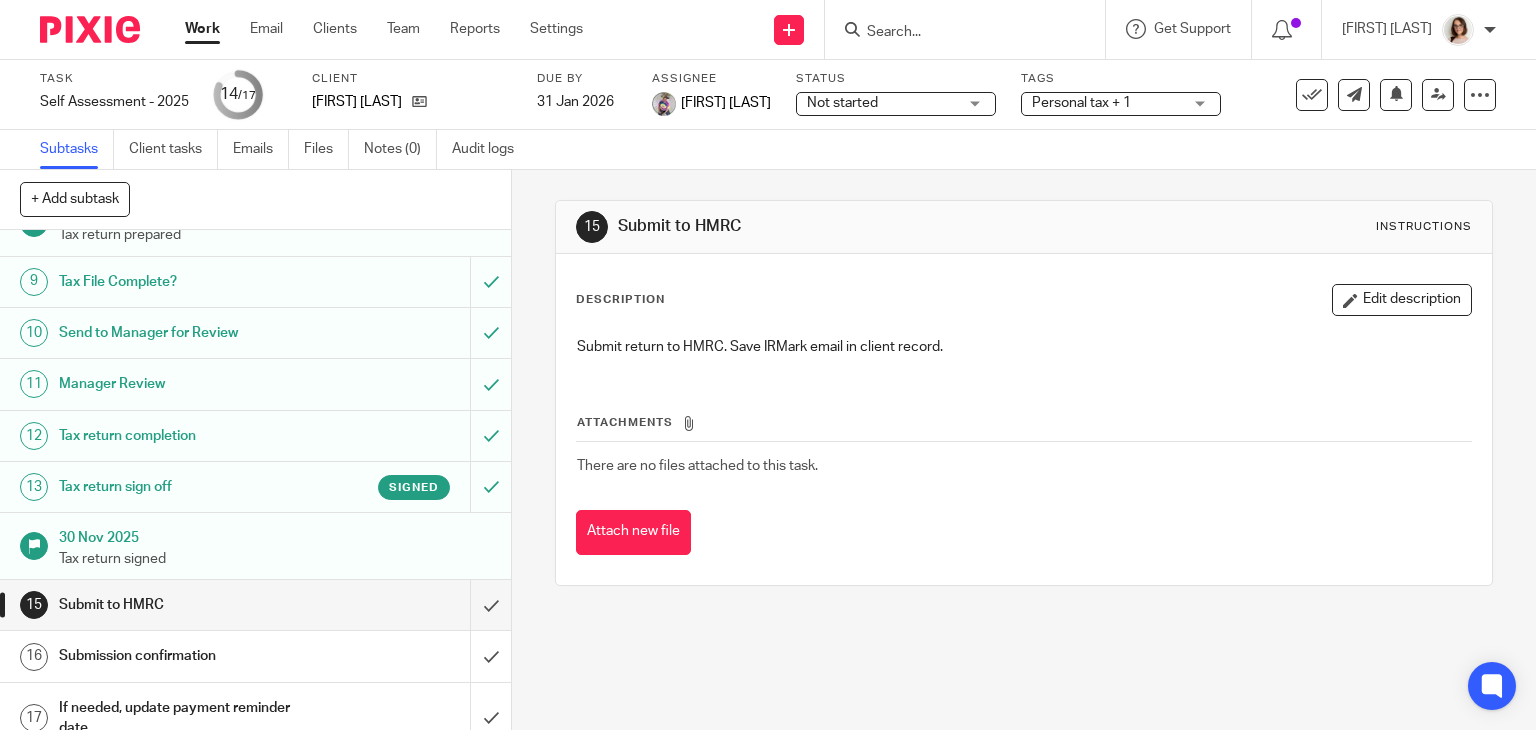 click on "Tax return sign off" at bounding box center (189, 487) 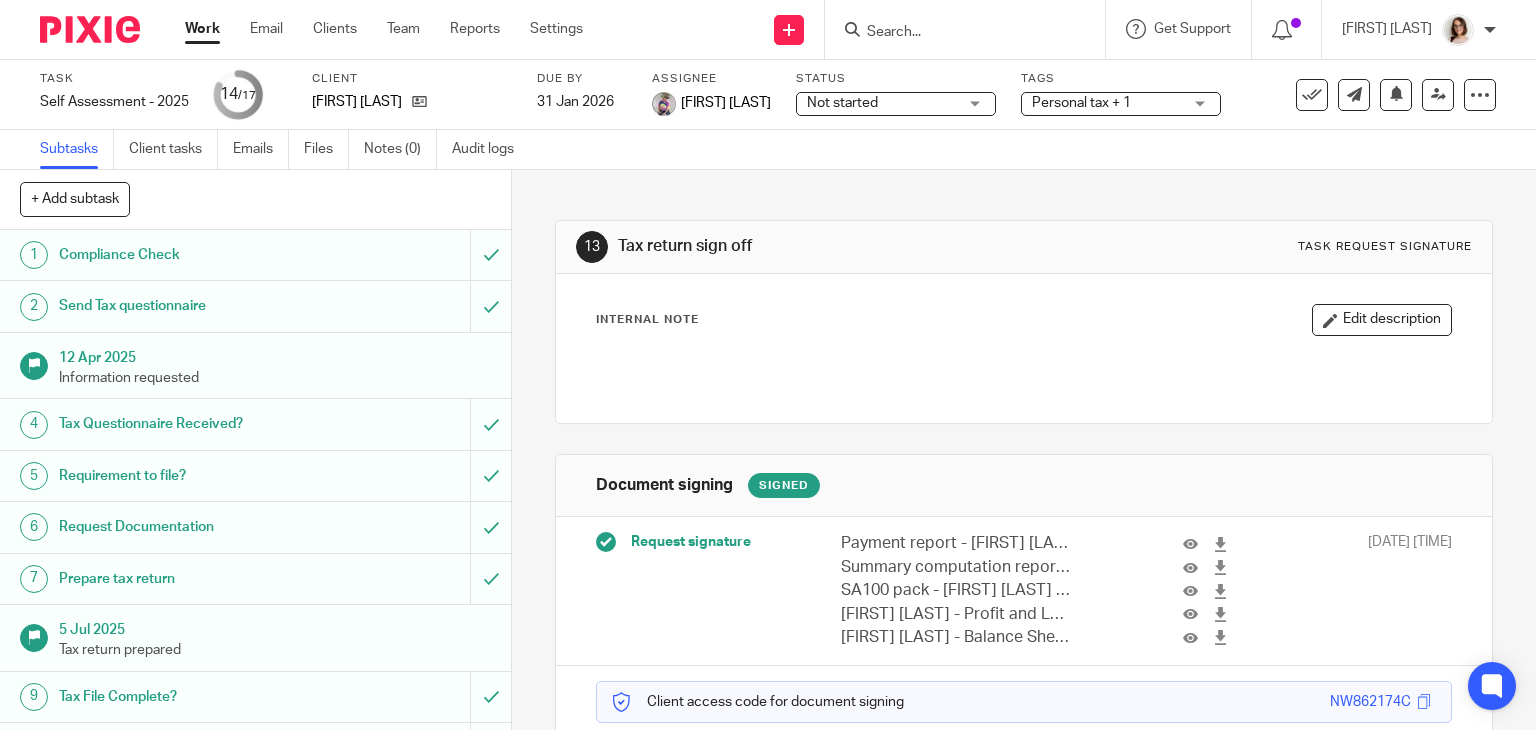 scroll, scrollTop: 0, scrollLeft: 0, axis: both 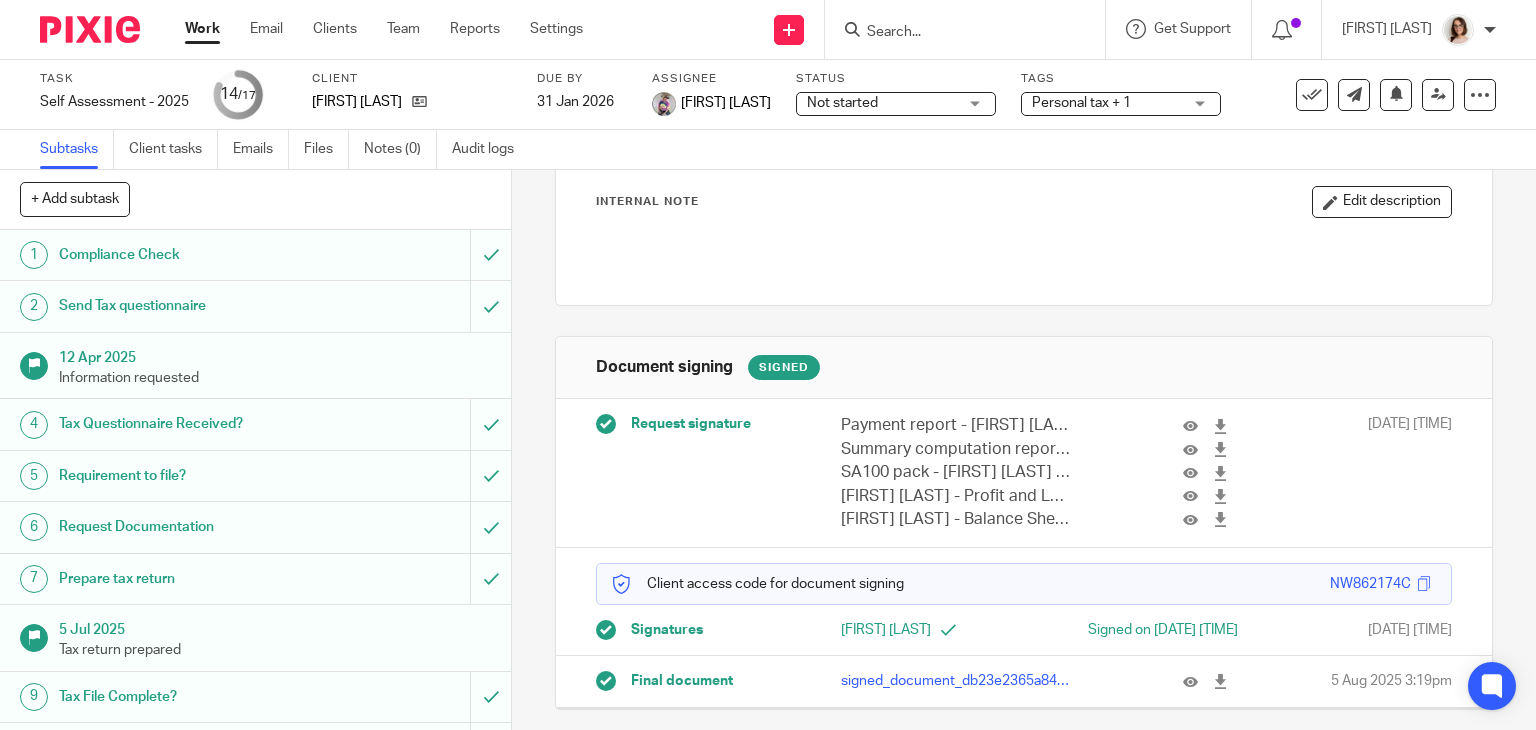 click at bounding box center (955, 33) 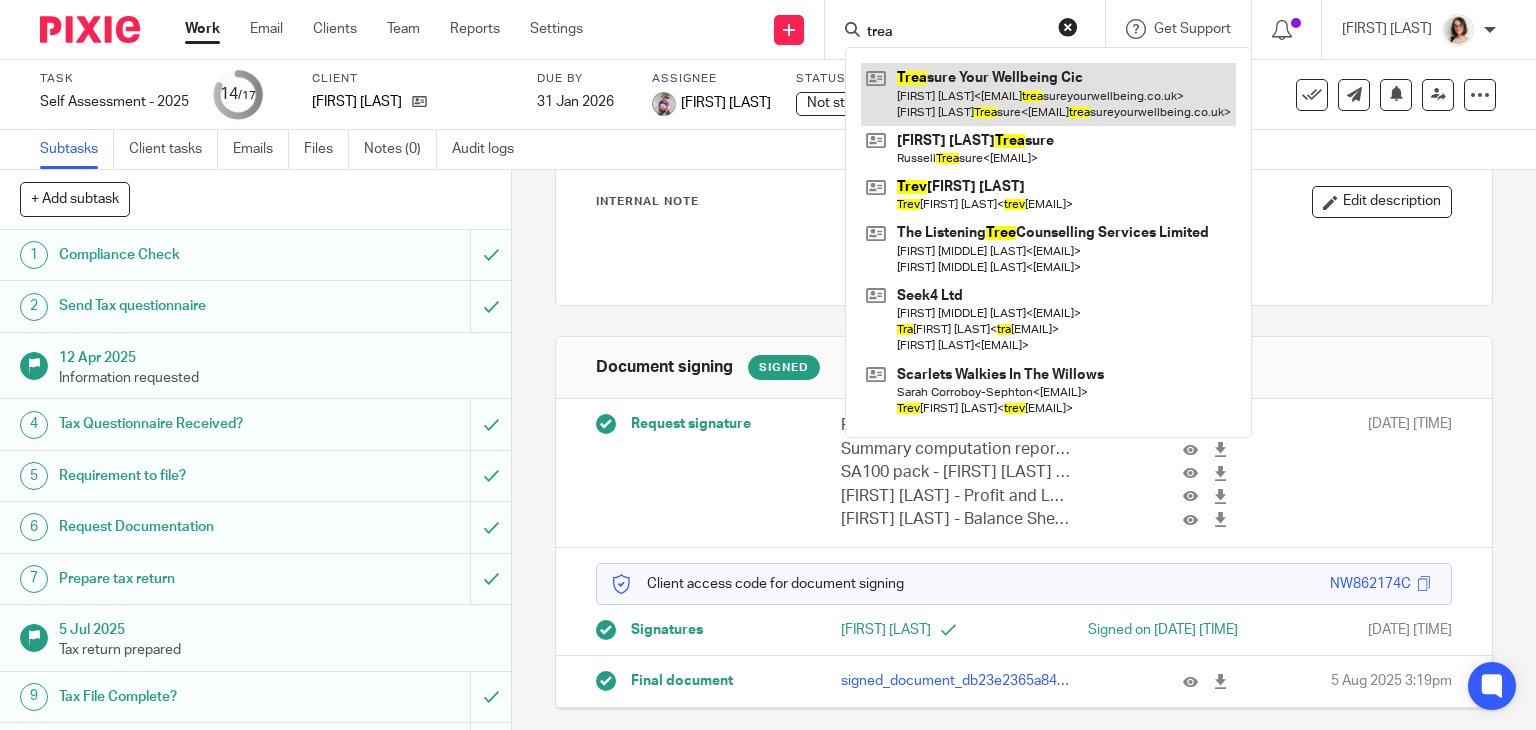 type on "trea" 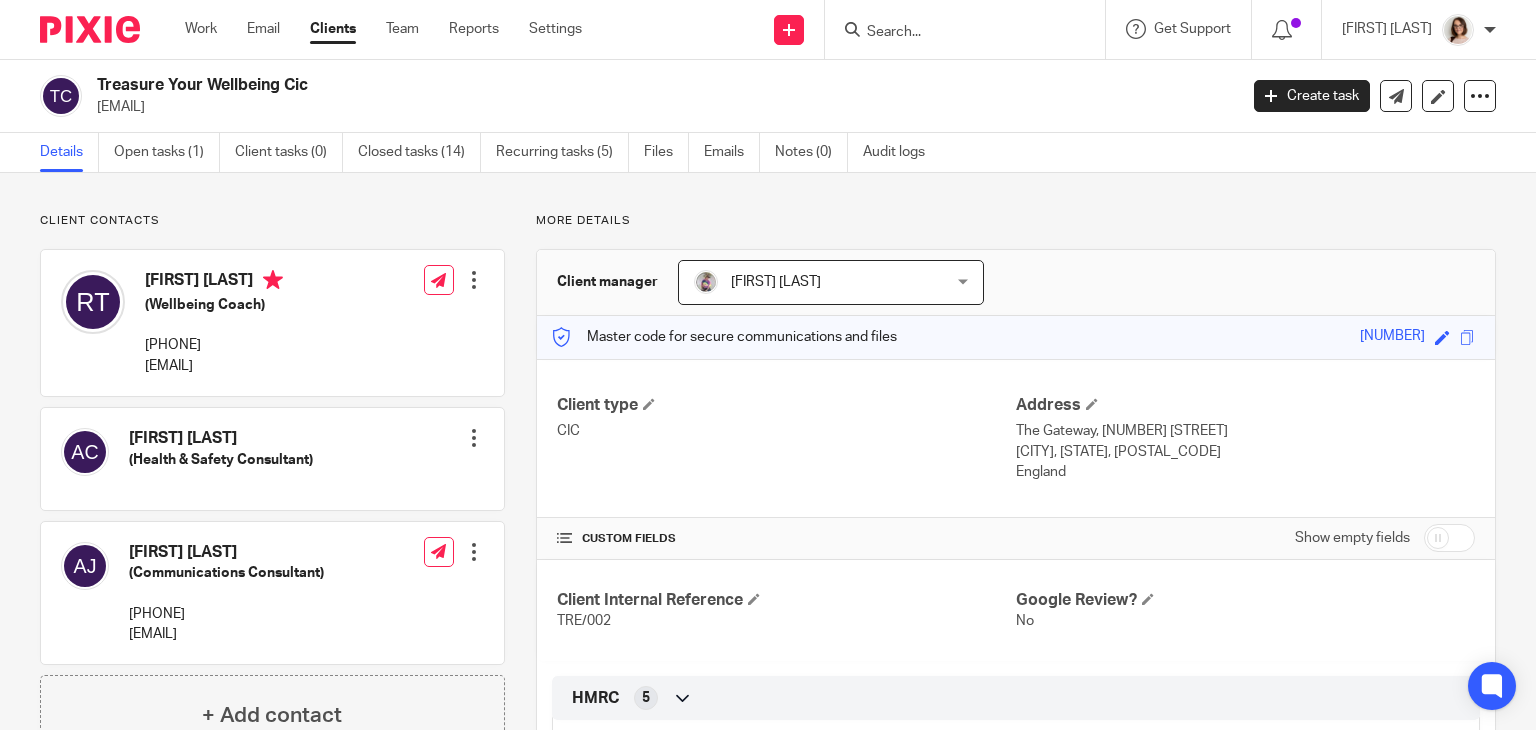 scroll, scrollTop: 0, scrollLeft: 0, axis: both 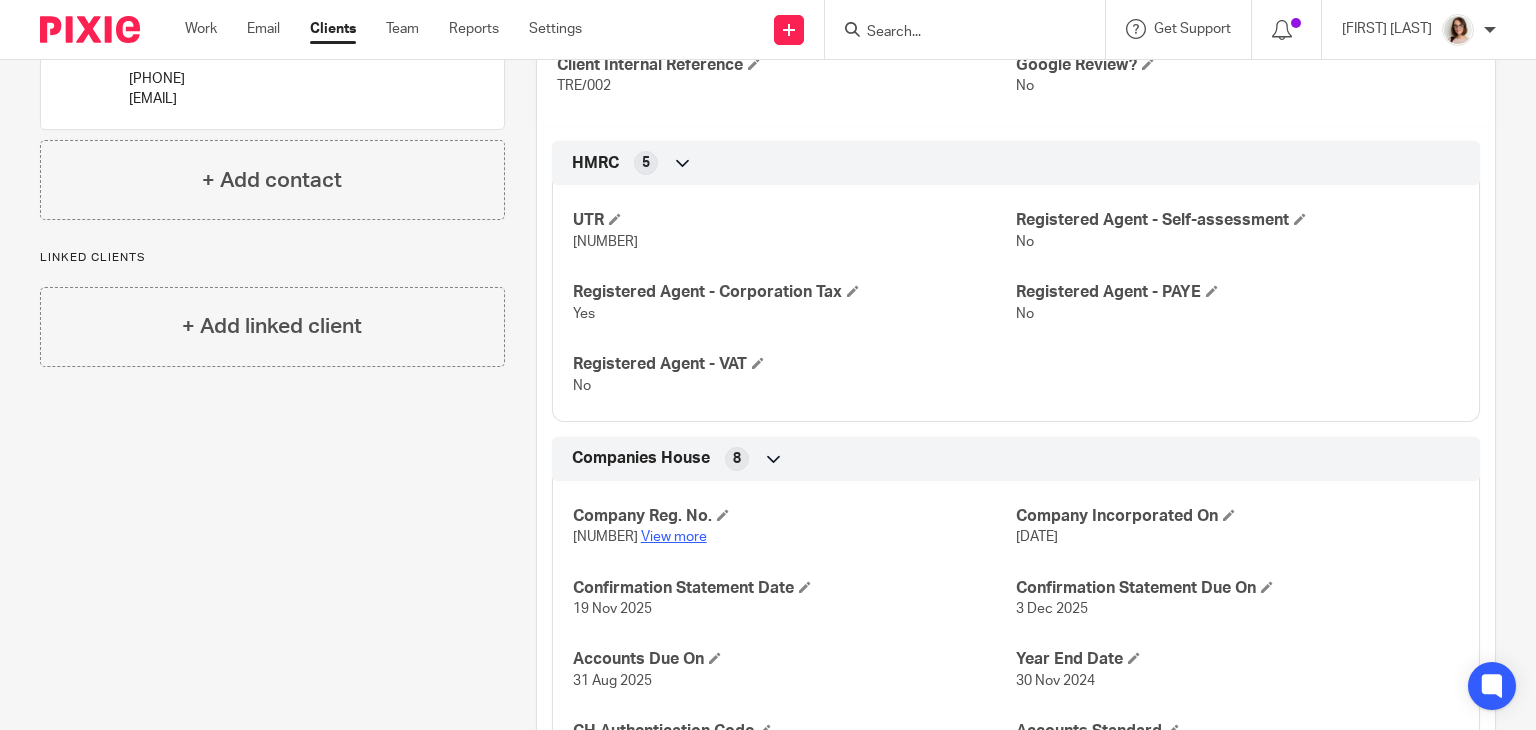 click on "View more" at bounding box center [674, 537] 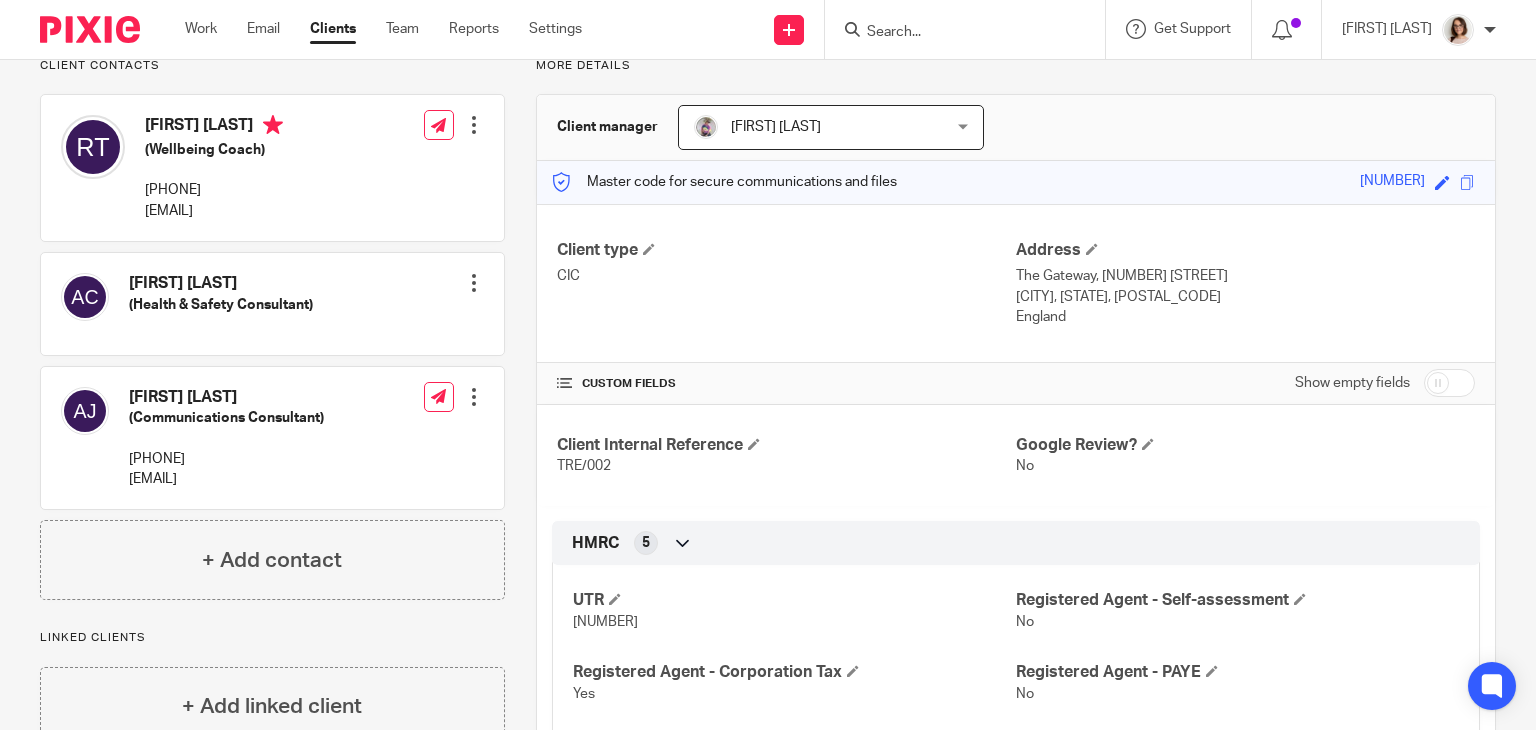 scroll, scrollTop: 0, scrollLeft: 0, axis: both 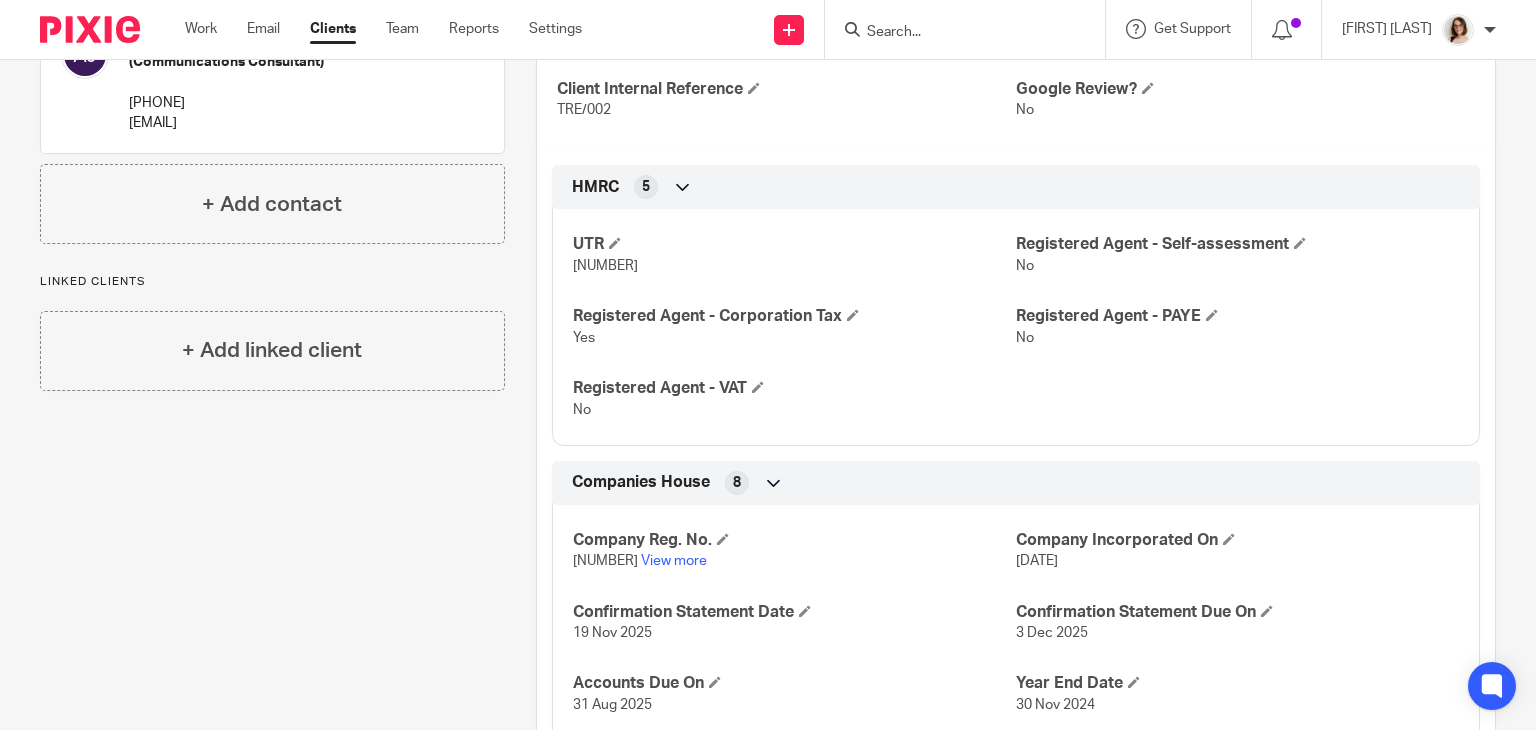 click on "[NUMBER]" at bounding box center [605, 561] 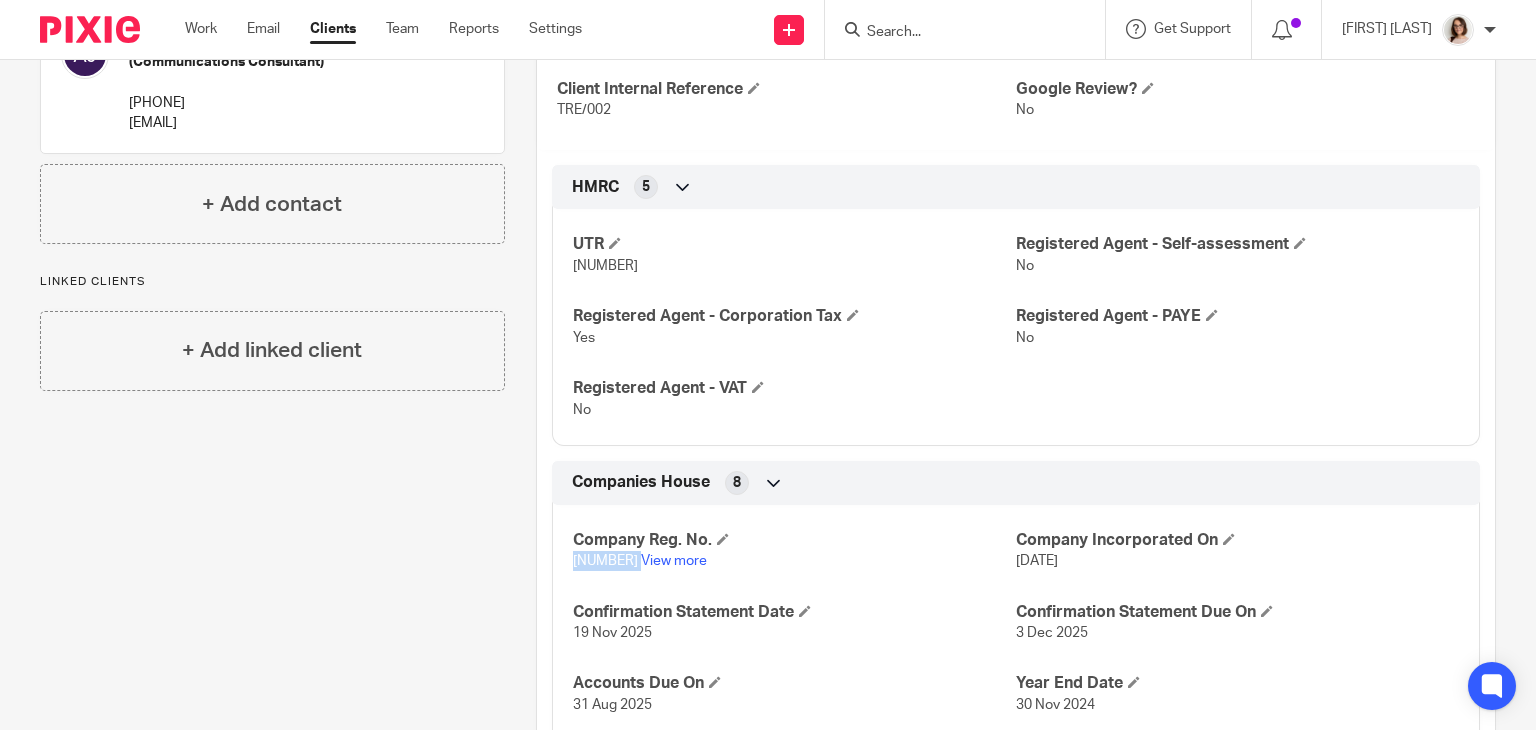click on "[NUMBER]" at bounding box center (605, 561) 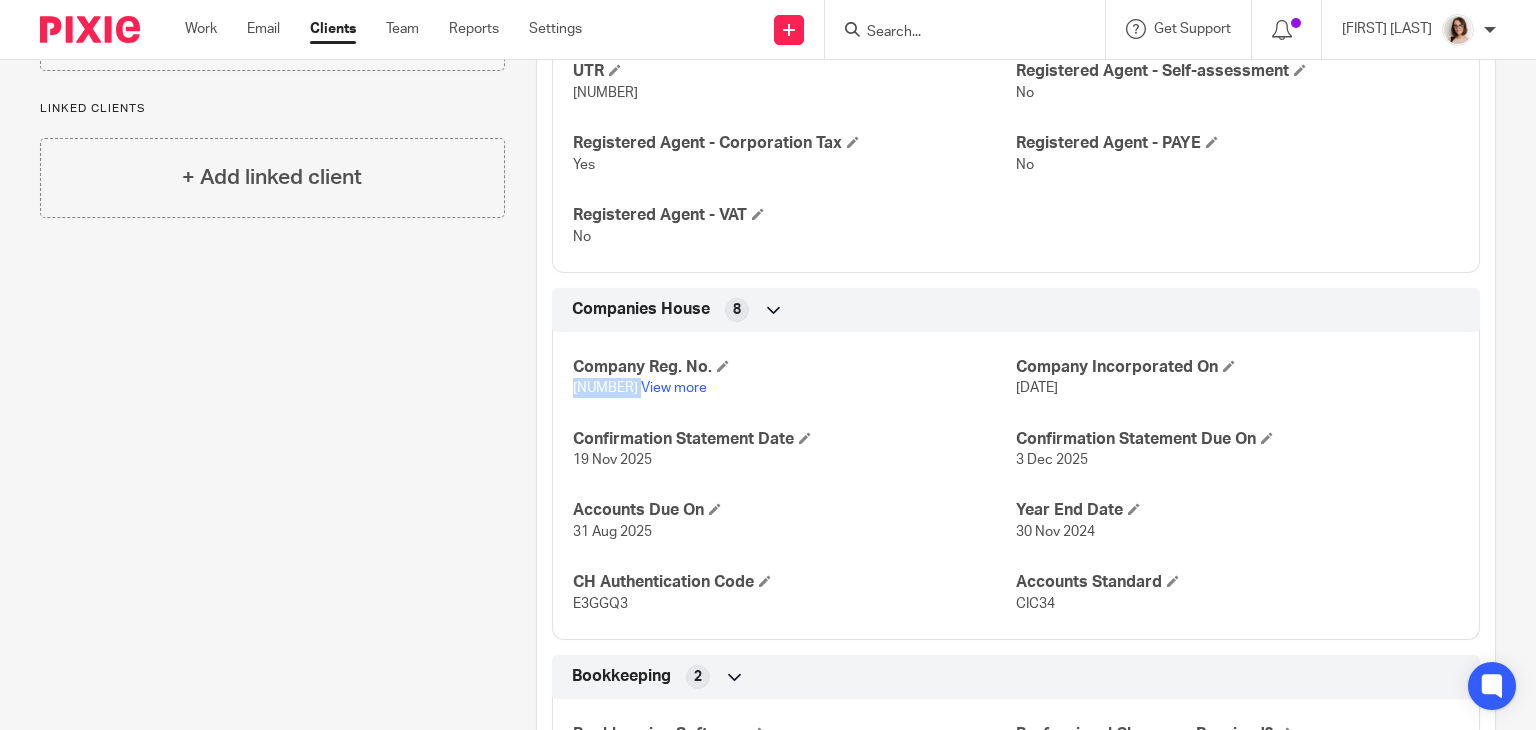 scroll, scrollTop: 736, scrollLeft: 0, axis: vertical 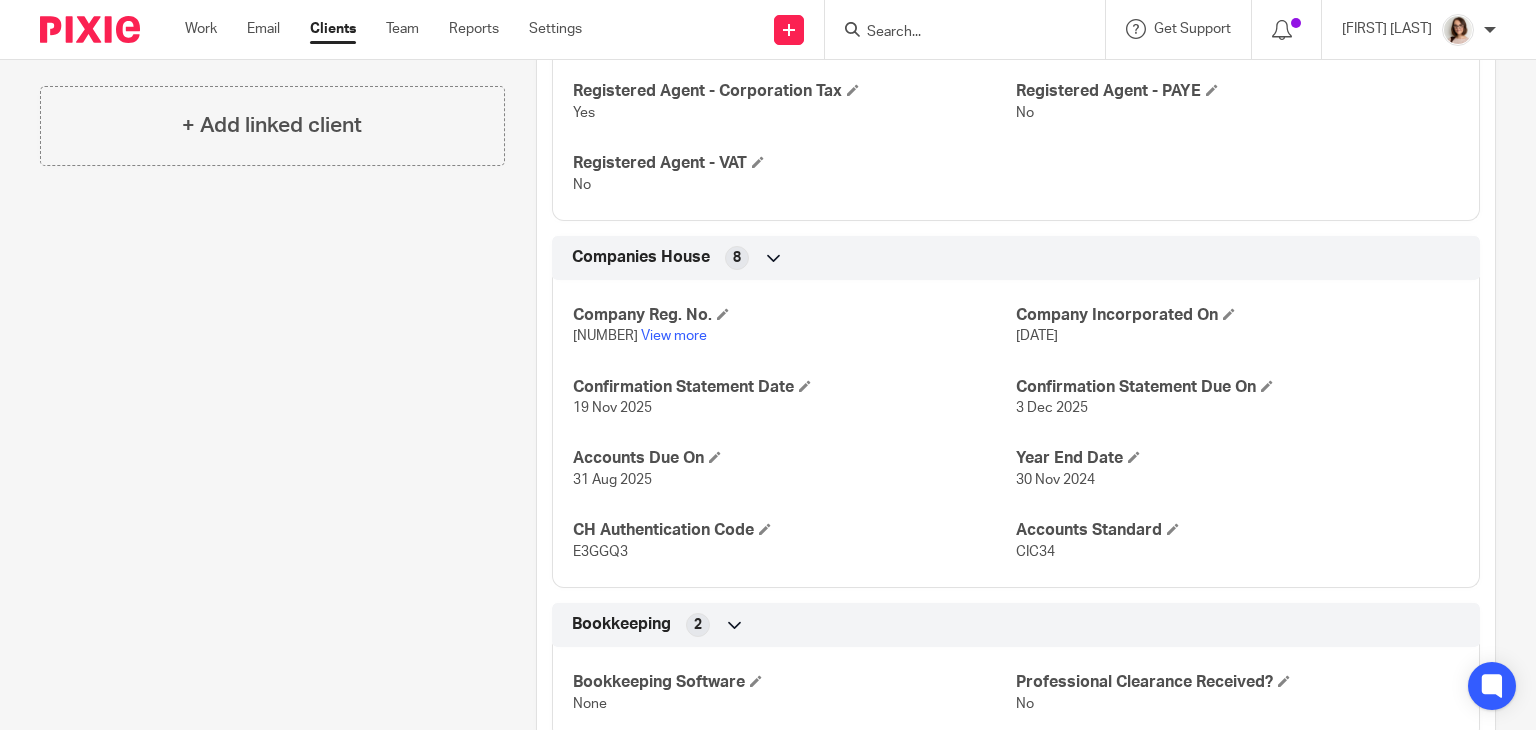 click on "E3GGQ3" at bounding box center (600, 552) 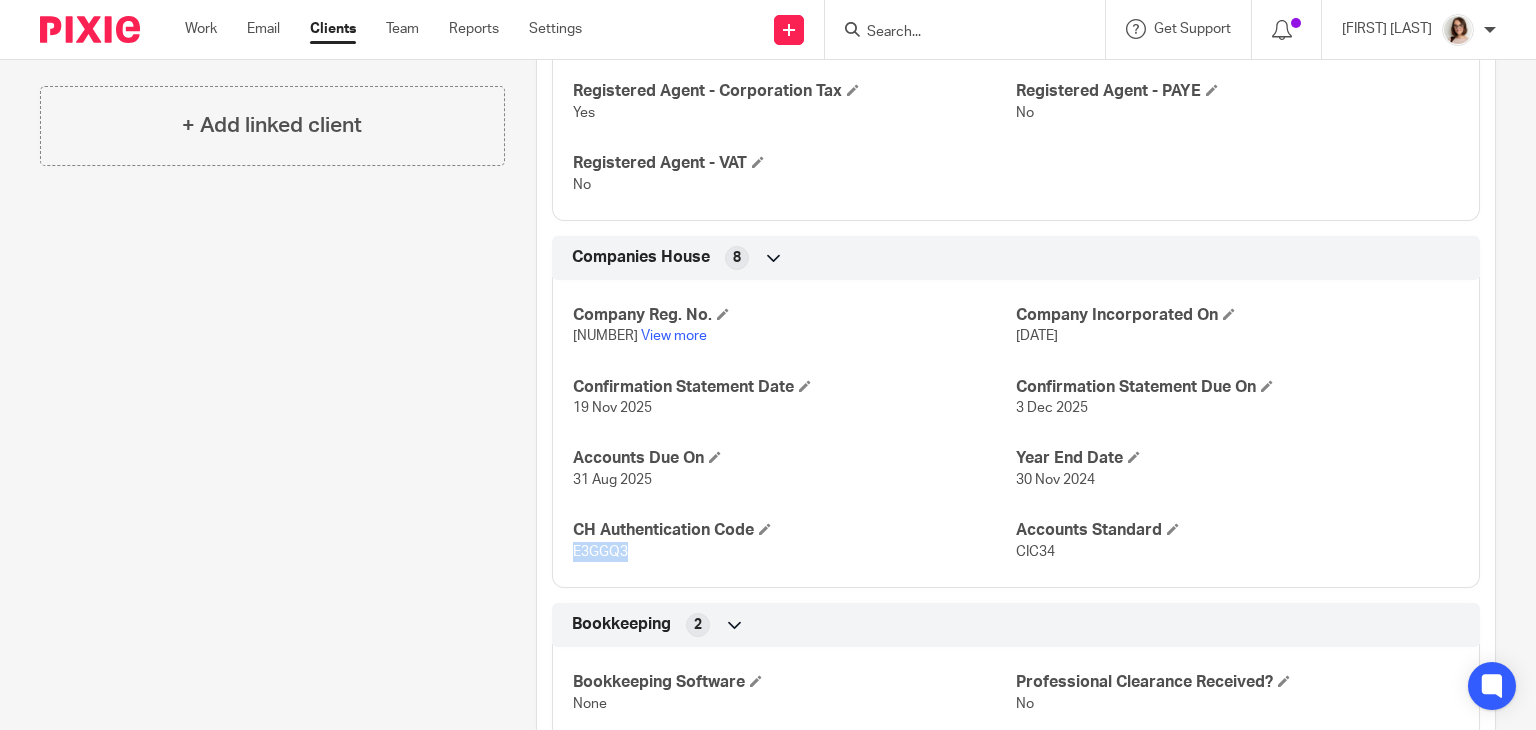 click on "E3GGQ3" at bounding box center (600, 552) 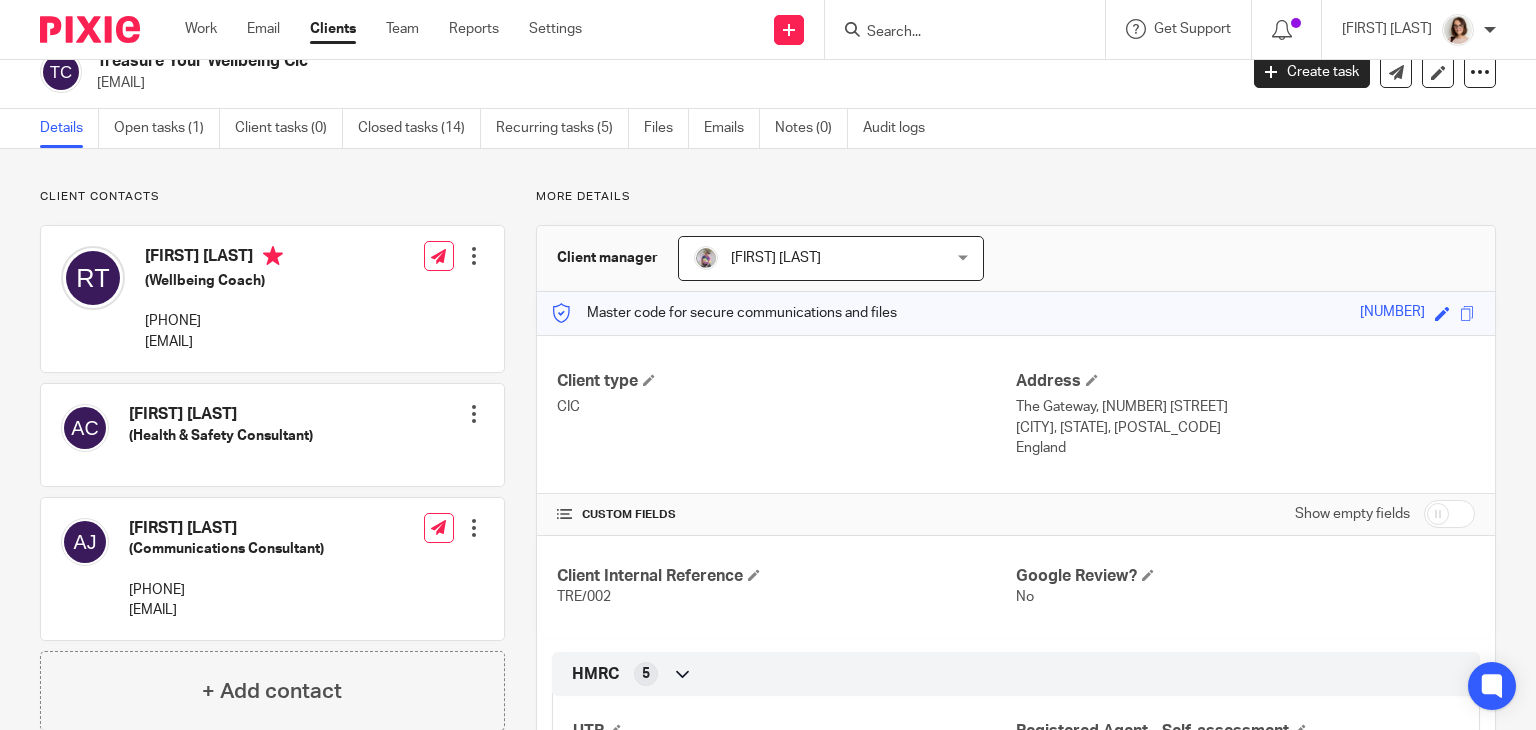 scroll, scrollTop: 0, scrollLeft: 0, axis: both 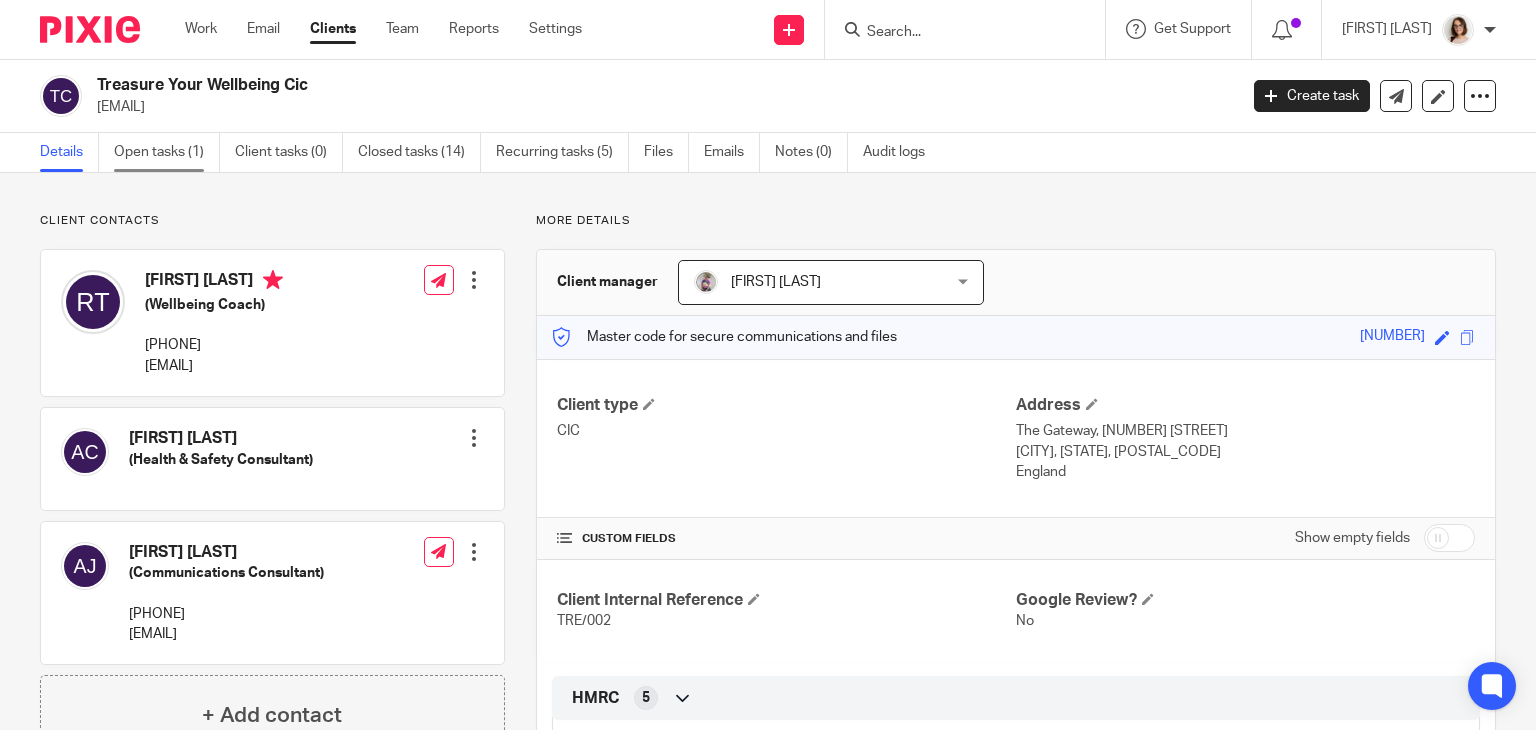 click on "Open tasks (1)" at bounding box center (167, 152) 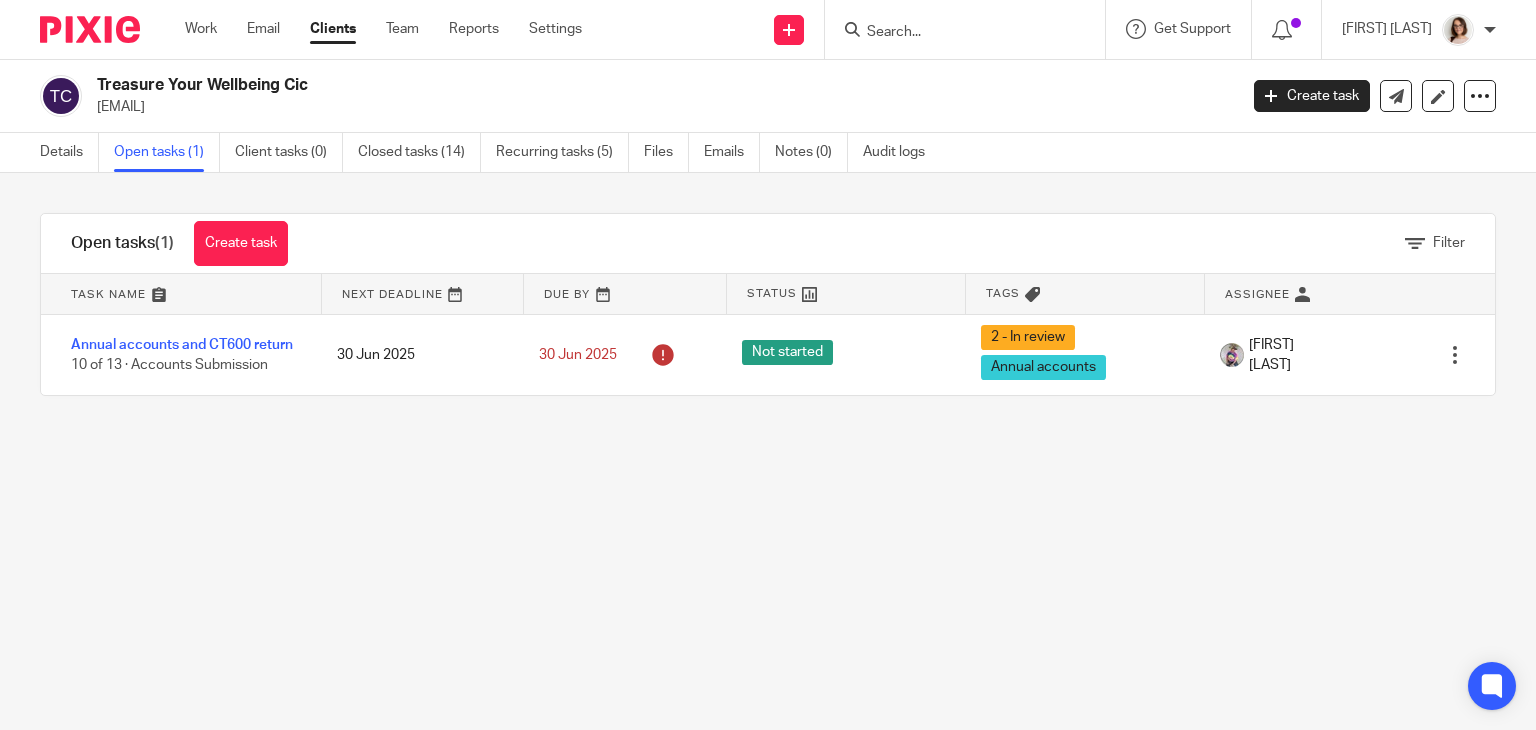 scroll, scrollTop: 0, scrollLeft: 0, axis: both 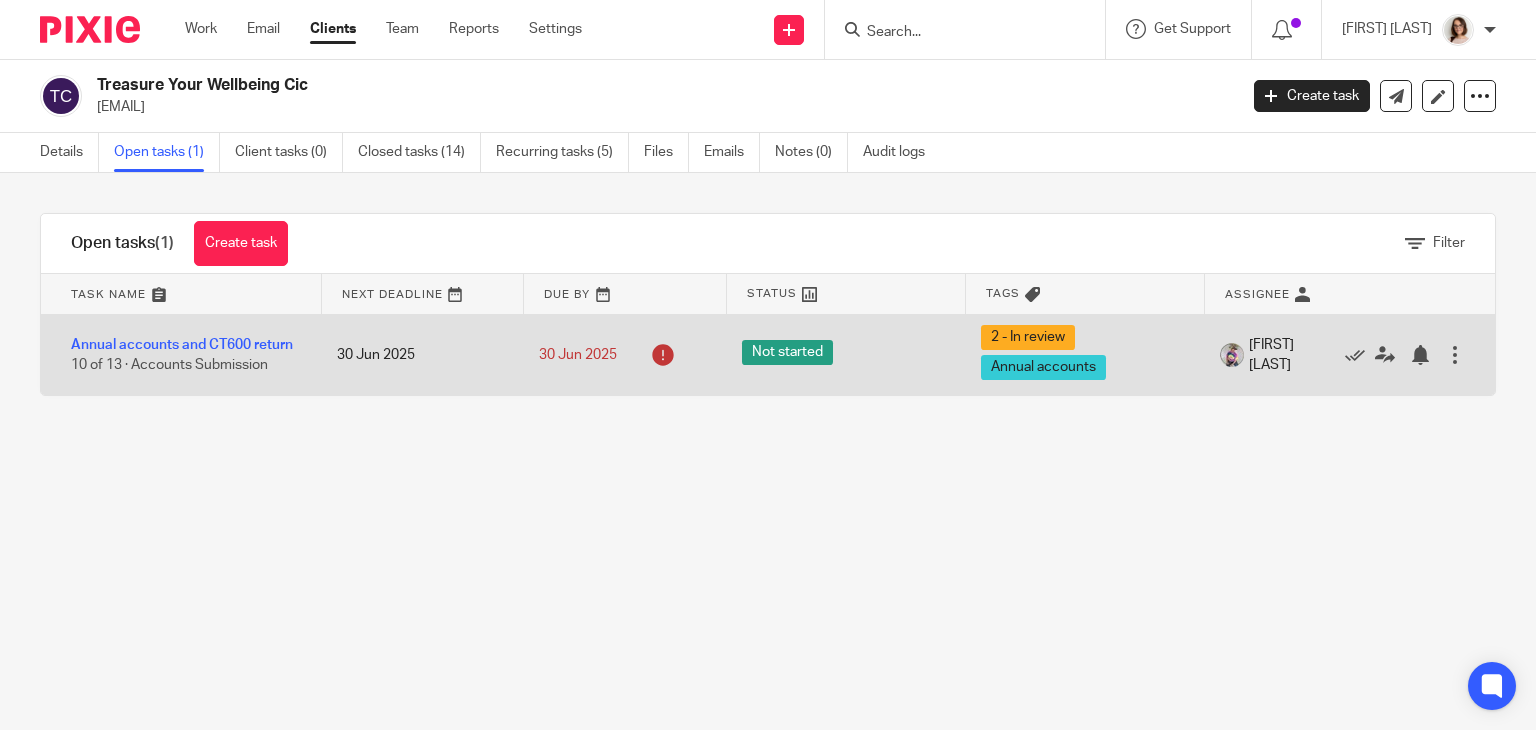 click on "Annual accounts and CT600 return
10
of
13 ·
Accounts Submission" at bounding box center [179, 355] 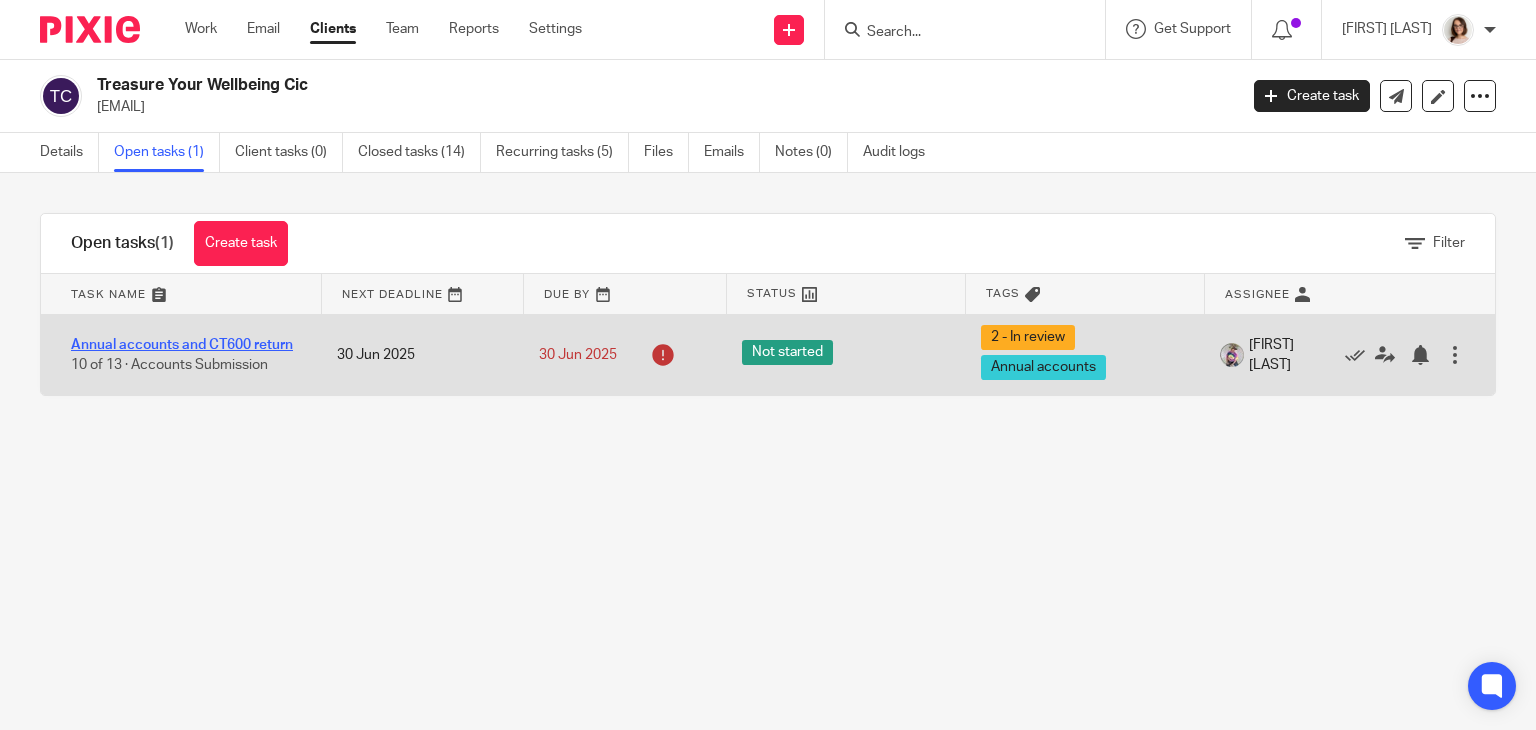 click on "Annual accounts and CT600 return" at bounding box center (182, 345) 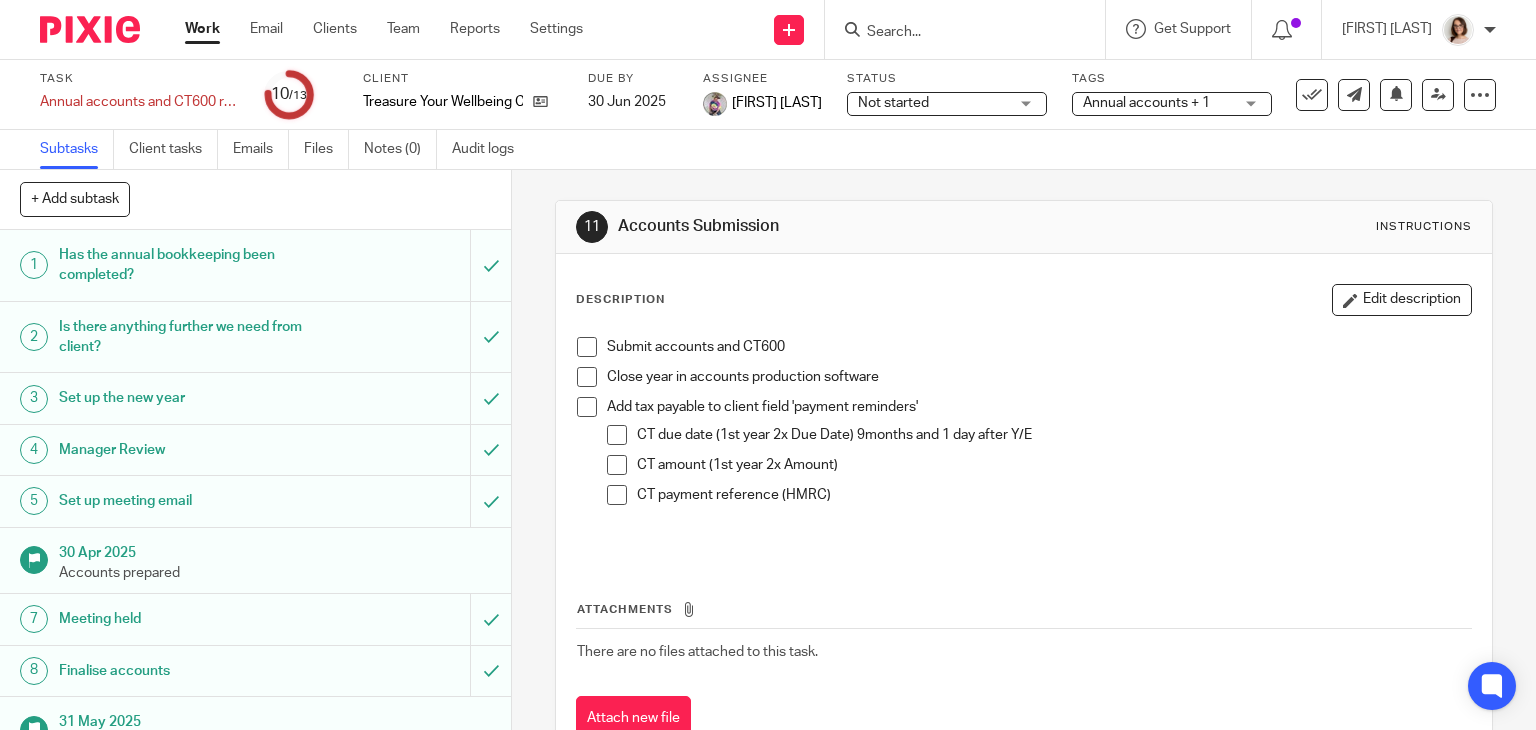 scroll, scrollTop: 0, scrollLeft: 0, axis: both 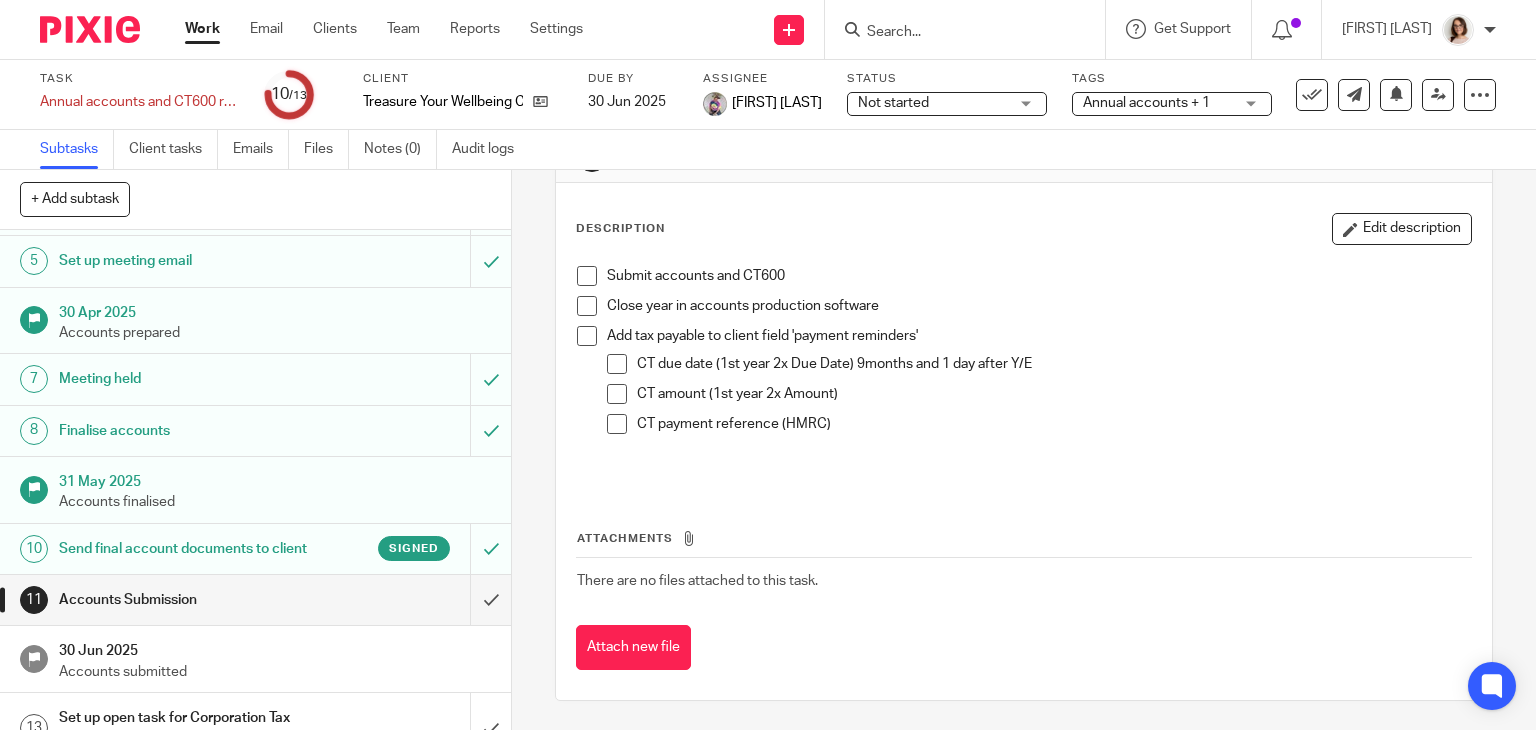 click on "Send final account documents to client" at bounding box center [189, 549] 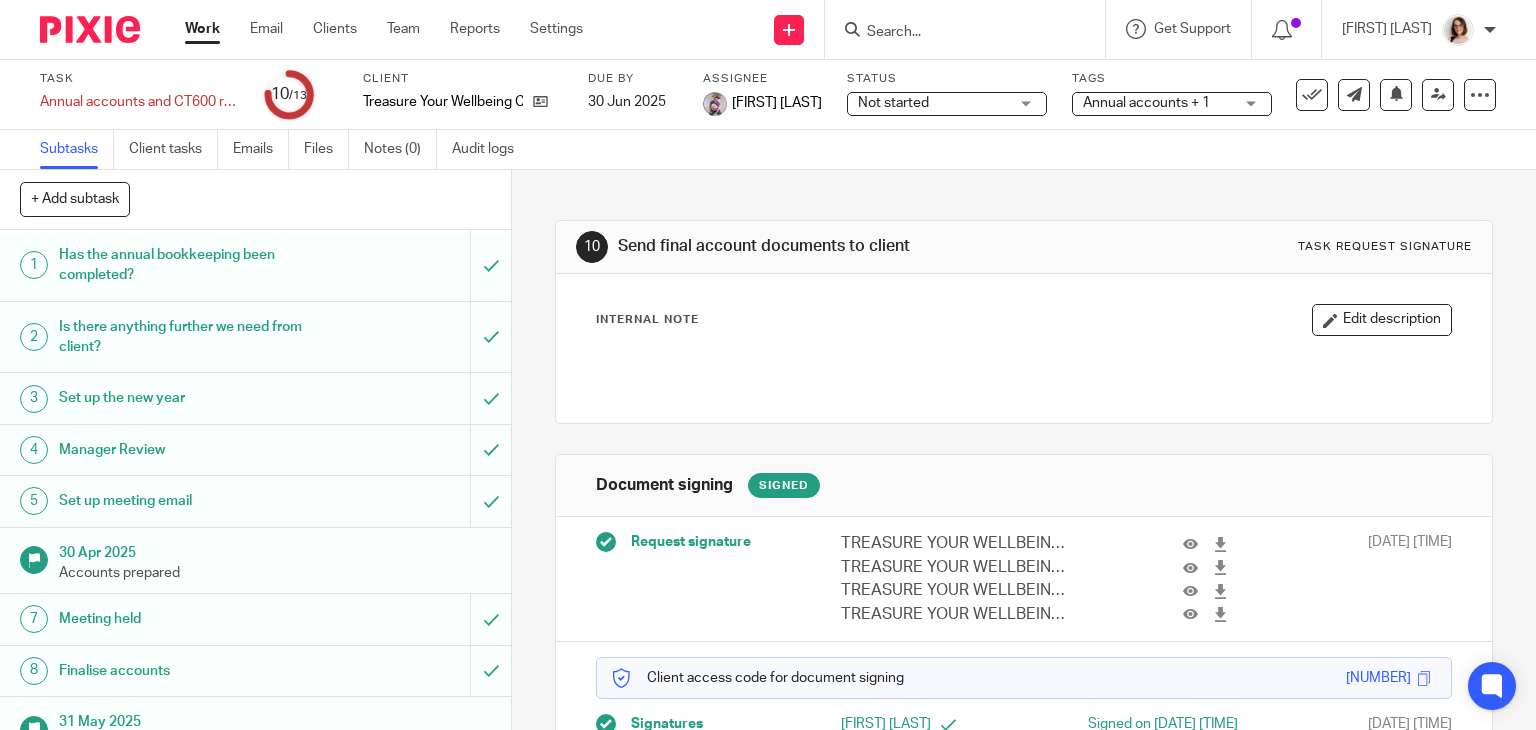 scroll, scrollTop: 0, scrollLeft: 0, axis: both 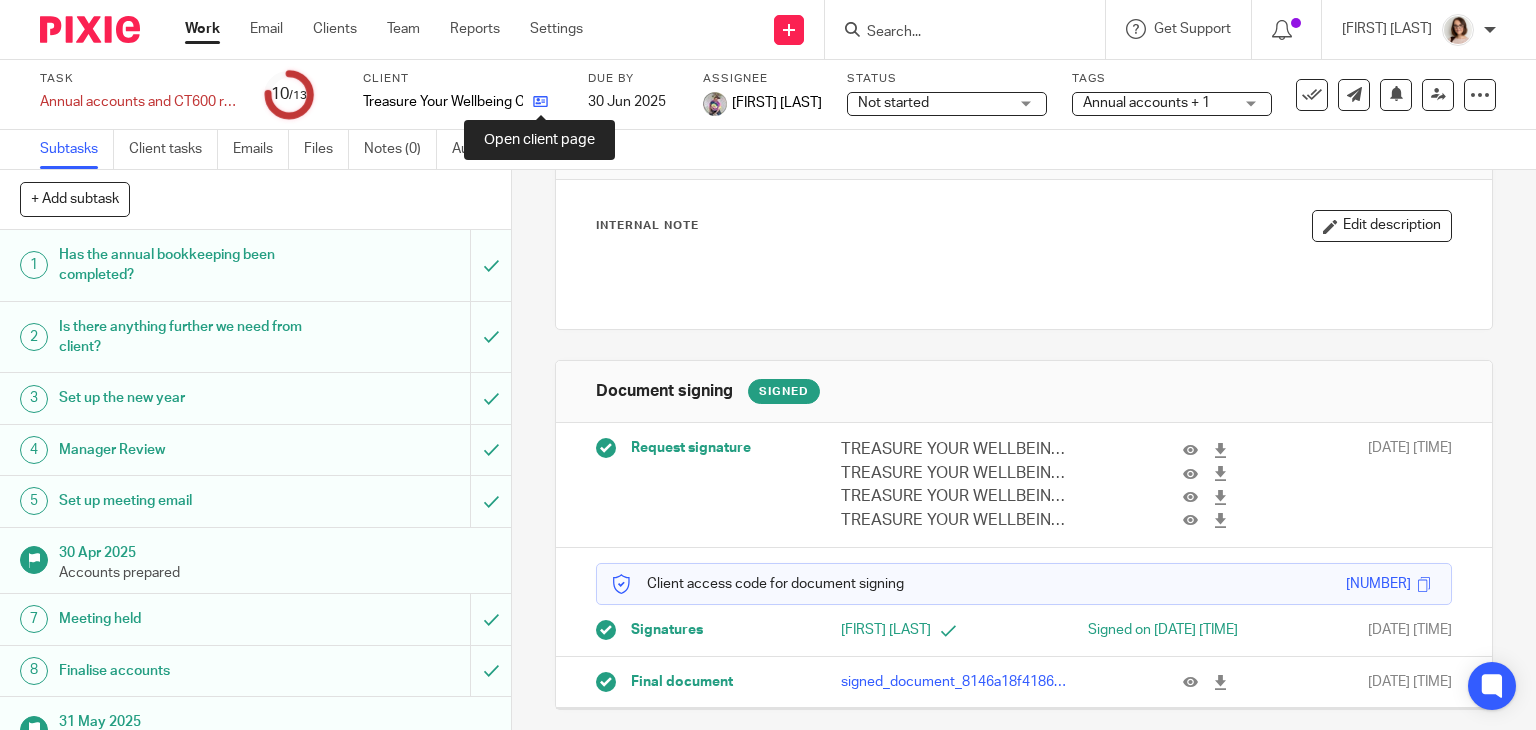 click at bounding box center (540, 101) 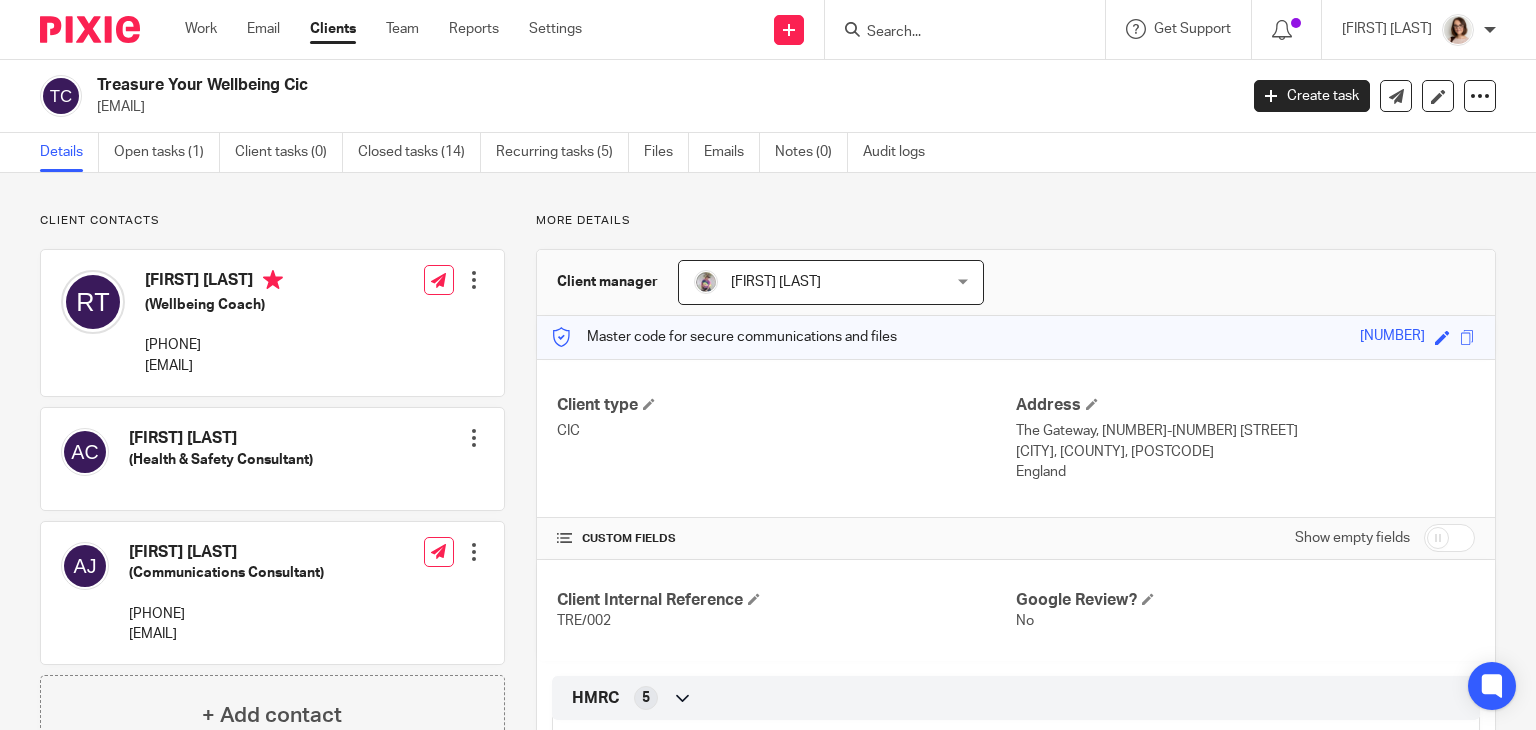 scroll, scrollTop: 0, scrollLeft: 0, axis: both 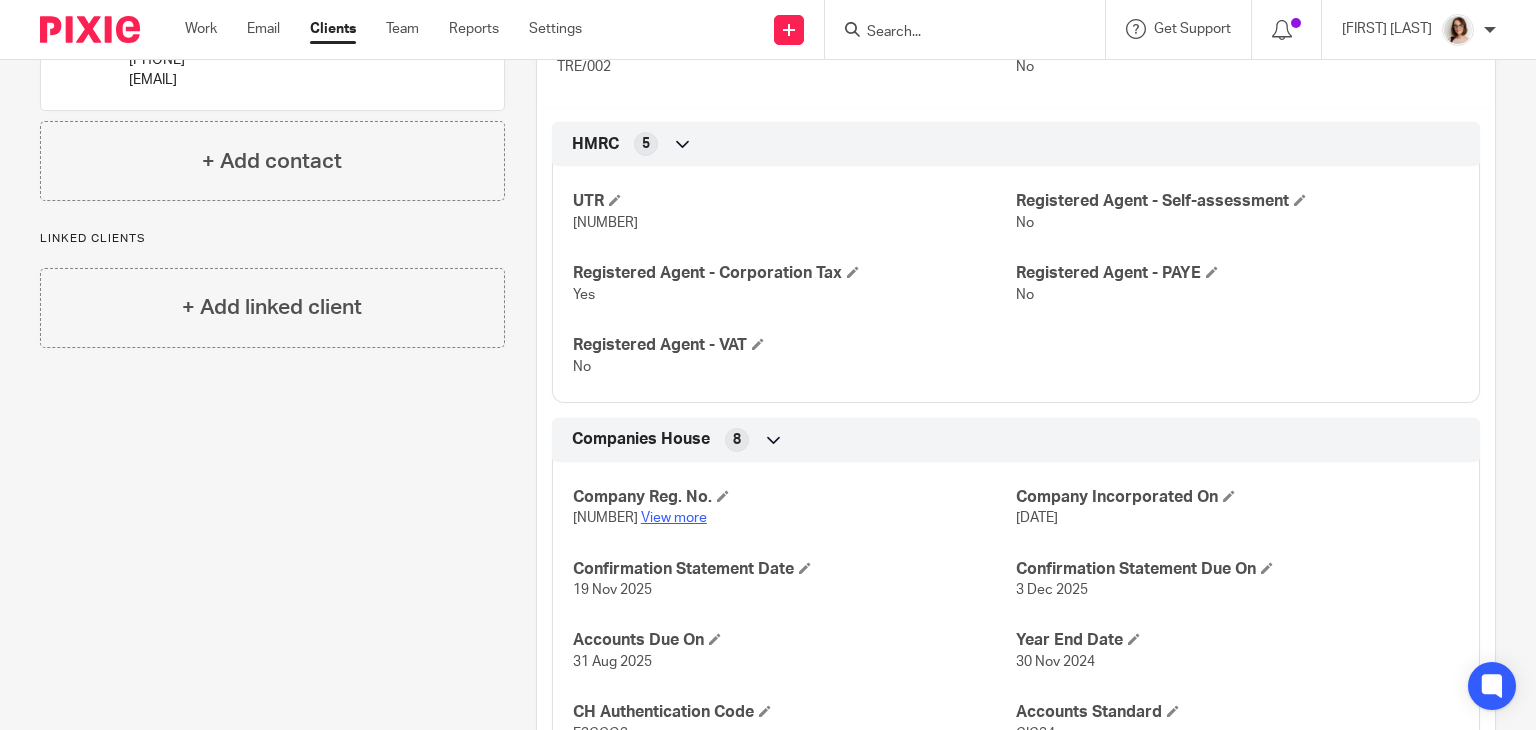 click on "View more" at bounding box center (674, 518) 